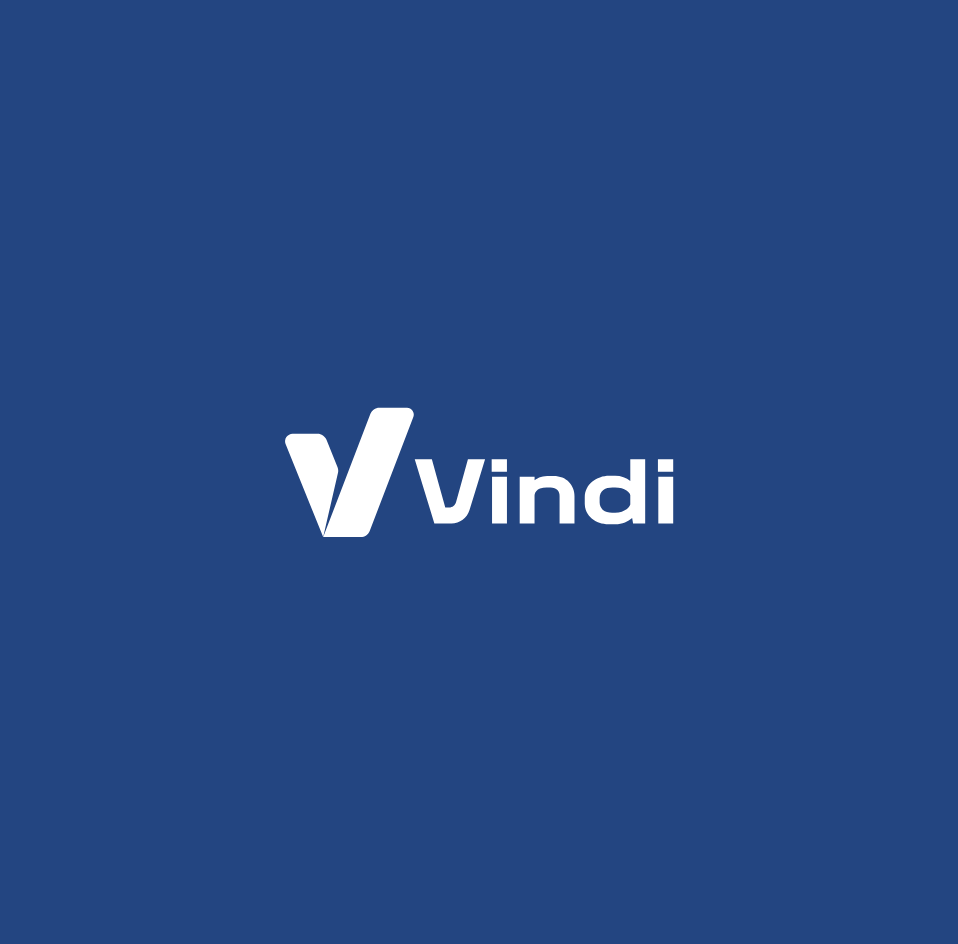 scroll, scrollTop: 0, scrollLeft: 0, axis: both 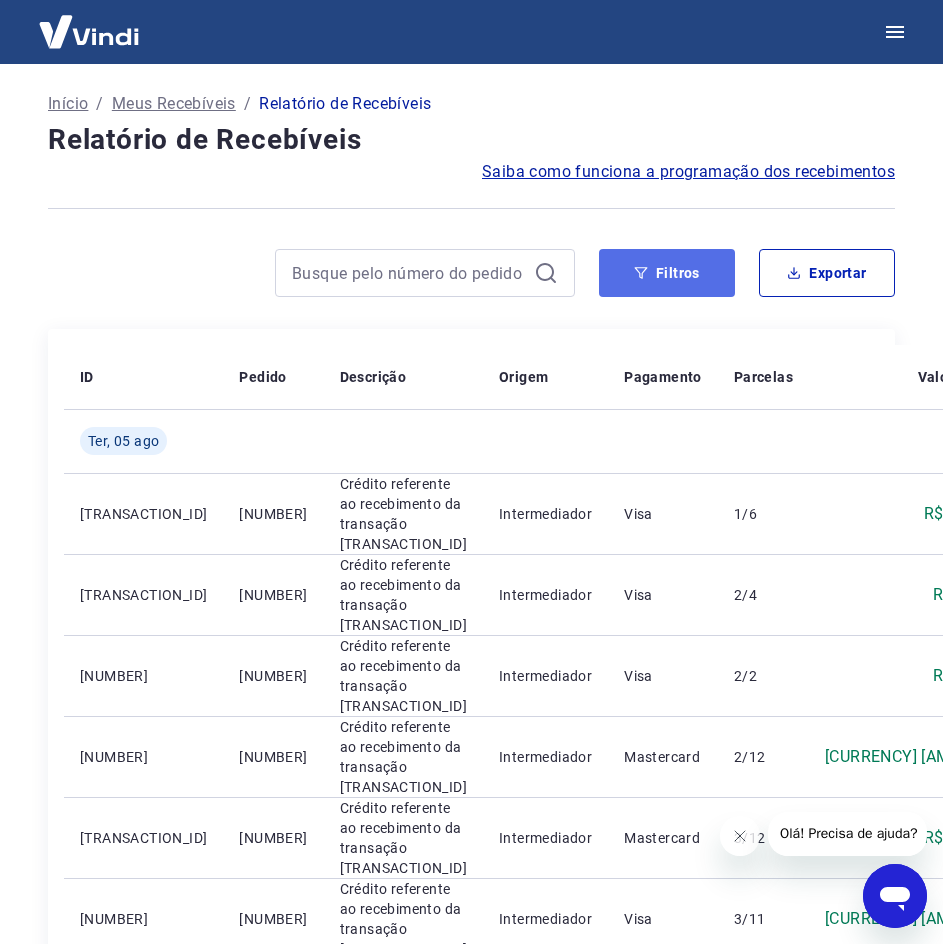click on "Filtros" at bounding box center (667, 273) 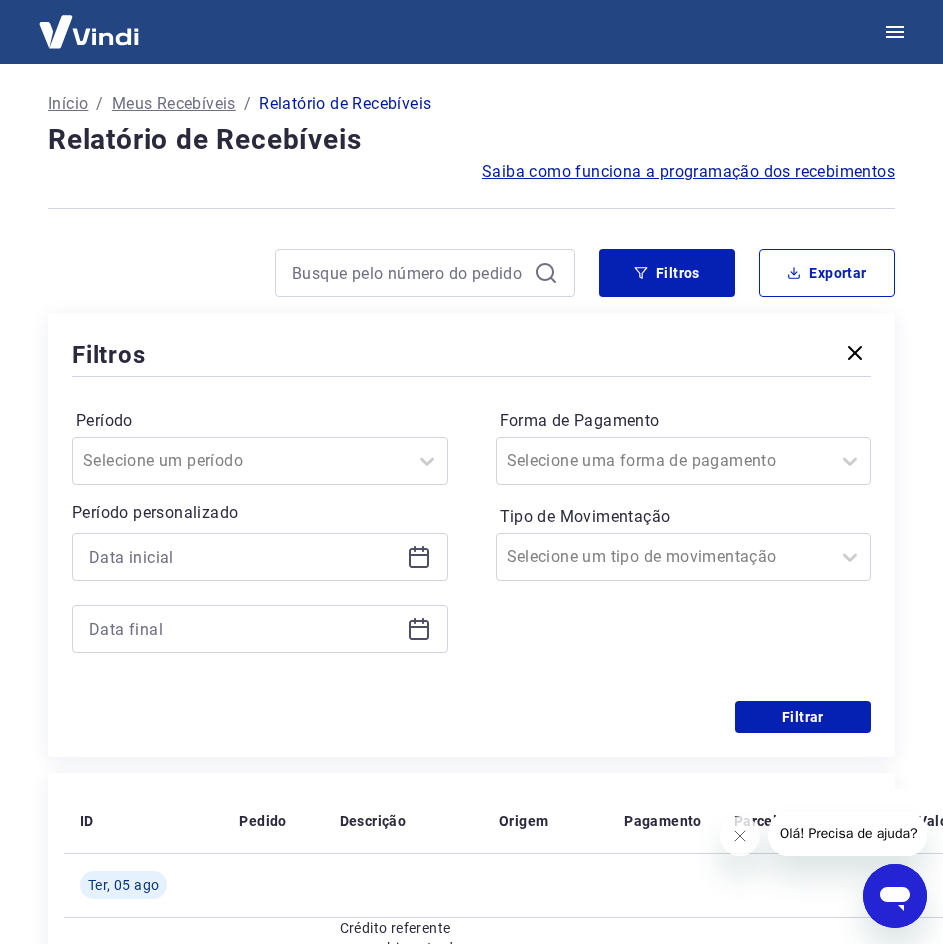 click 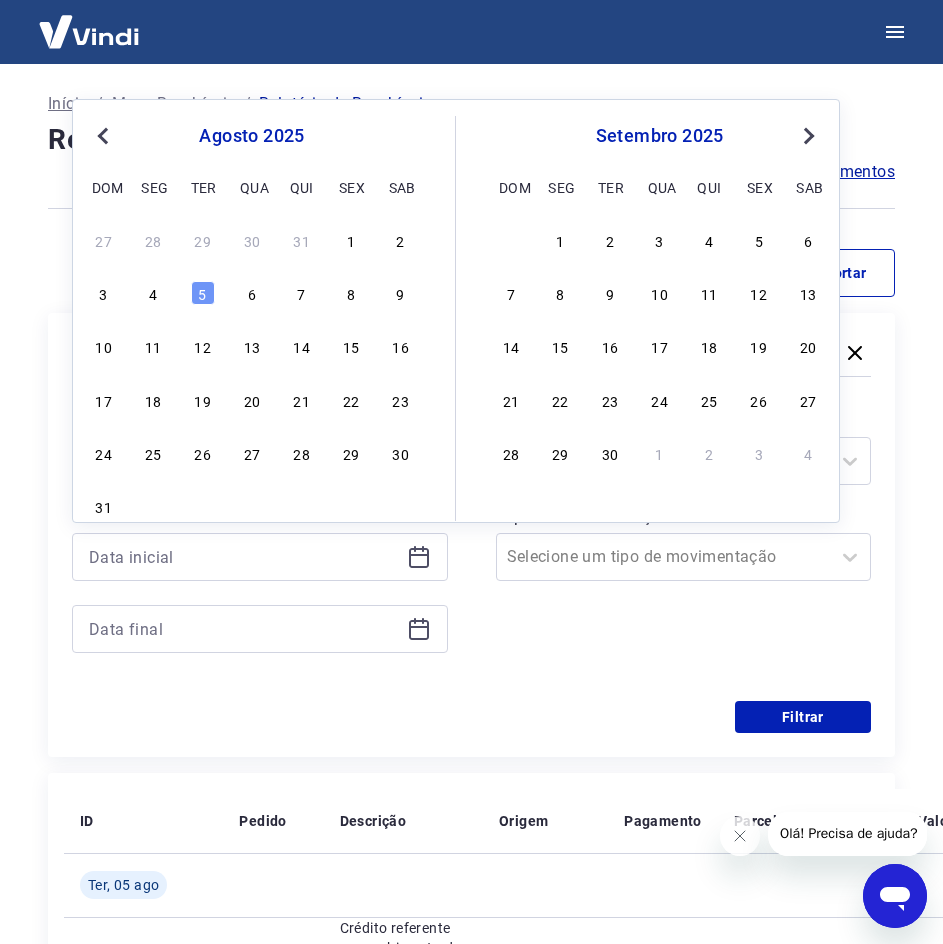 click on "Previous Month" at bounding box center [105, 135] 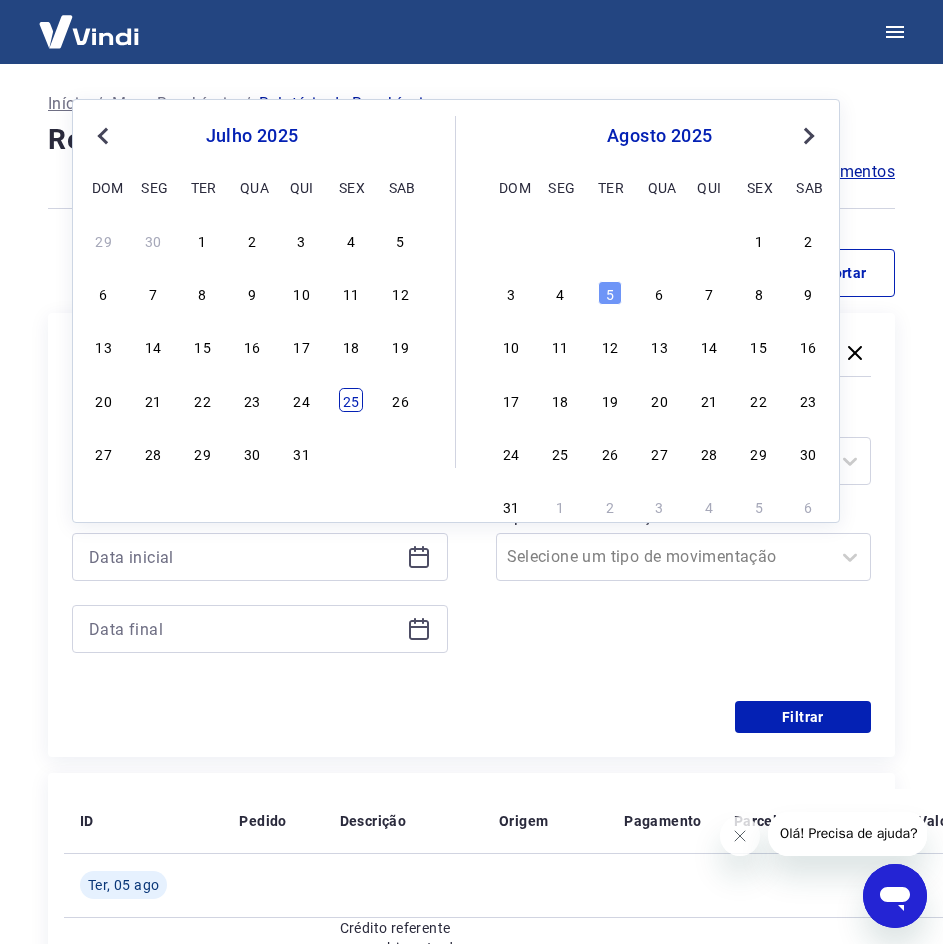click on "25" at bounding box center [351, 400] 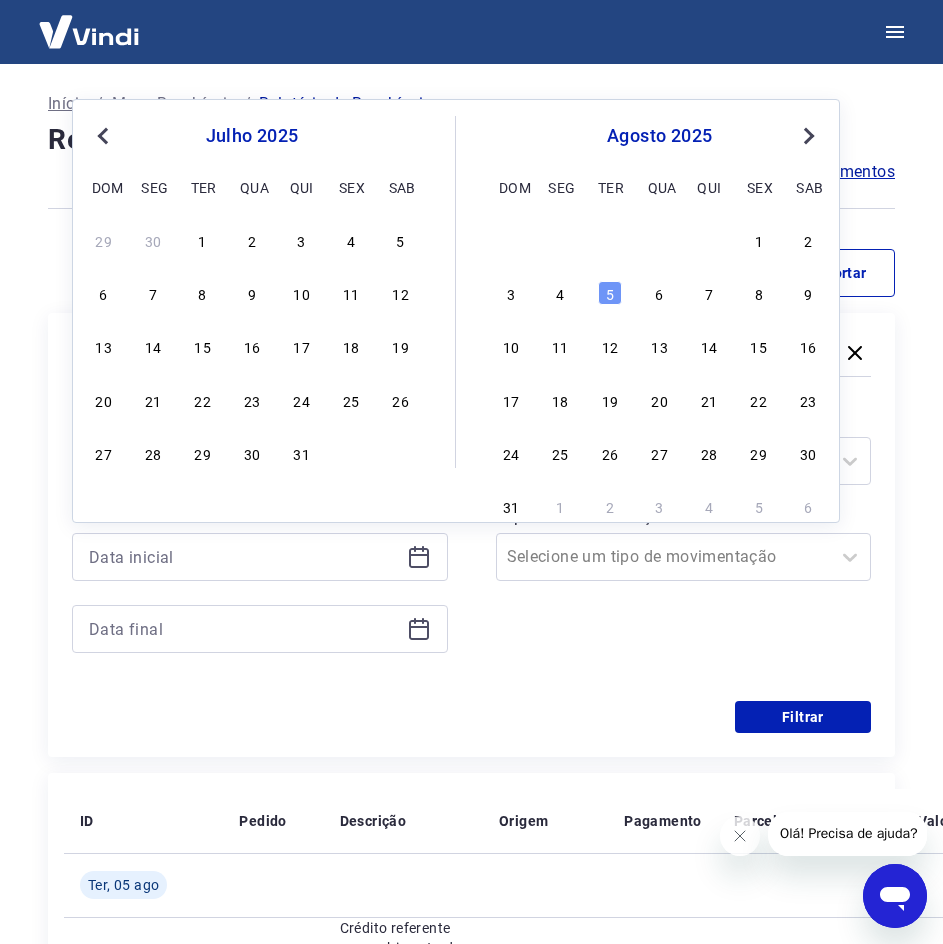 type on "25/07/2025" 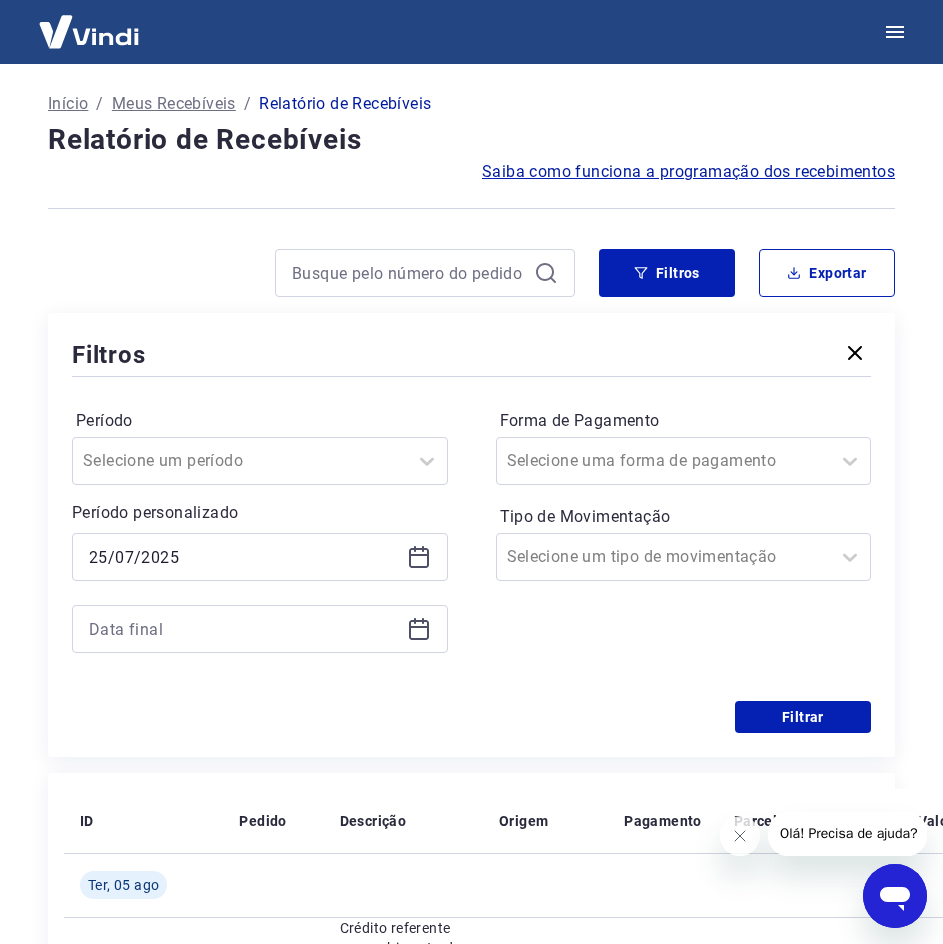 click at bounding box center [260, 629] 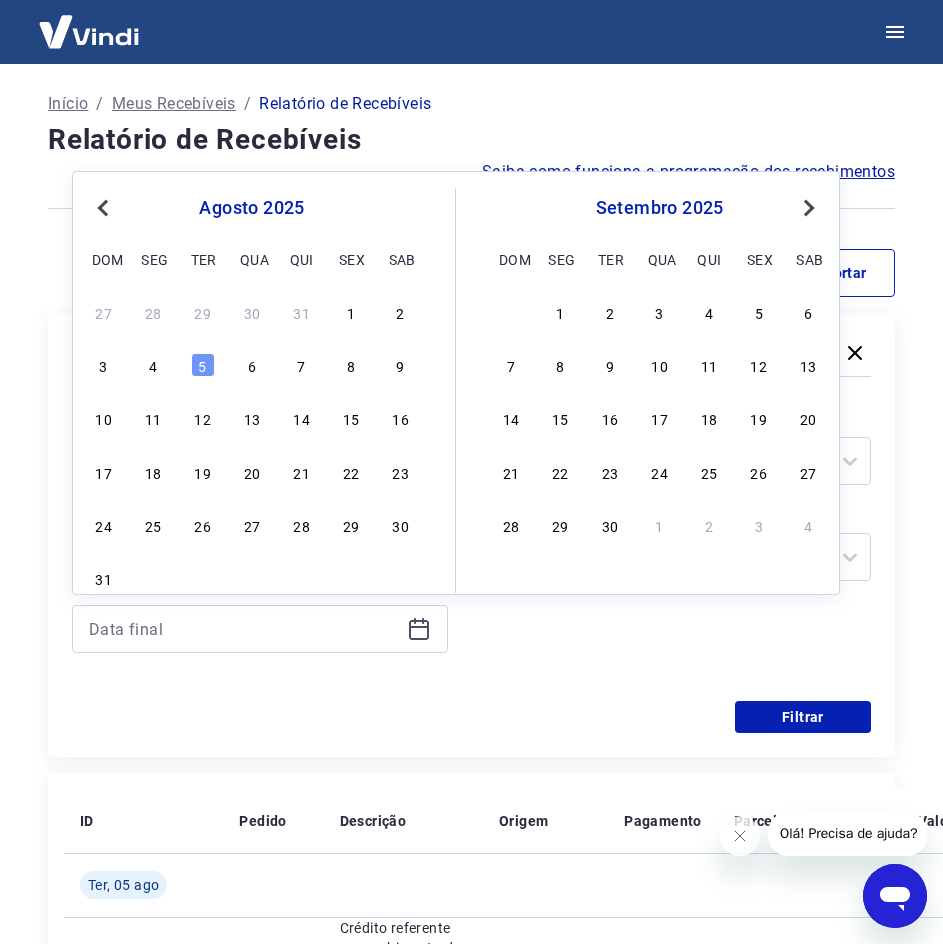 click on "Previous Month" at bounding box center (105, 207) 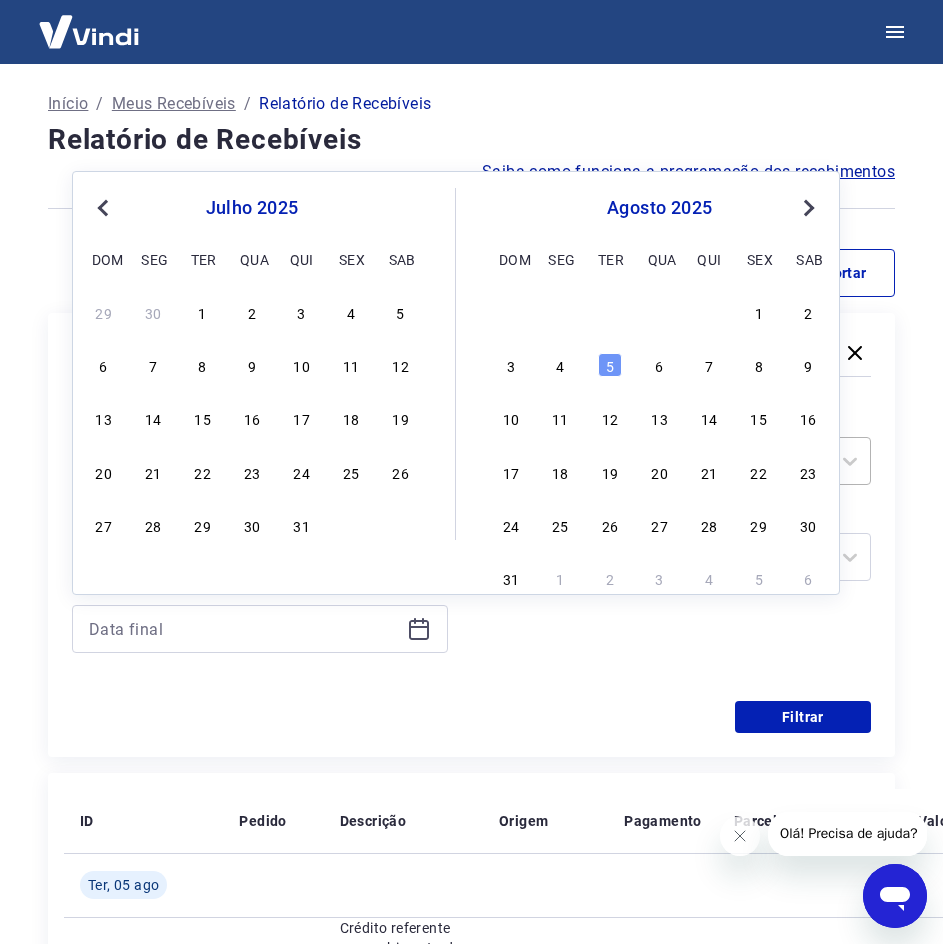 click on "28" at bounding box center (153, 525) 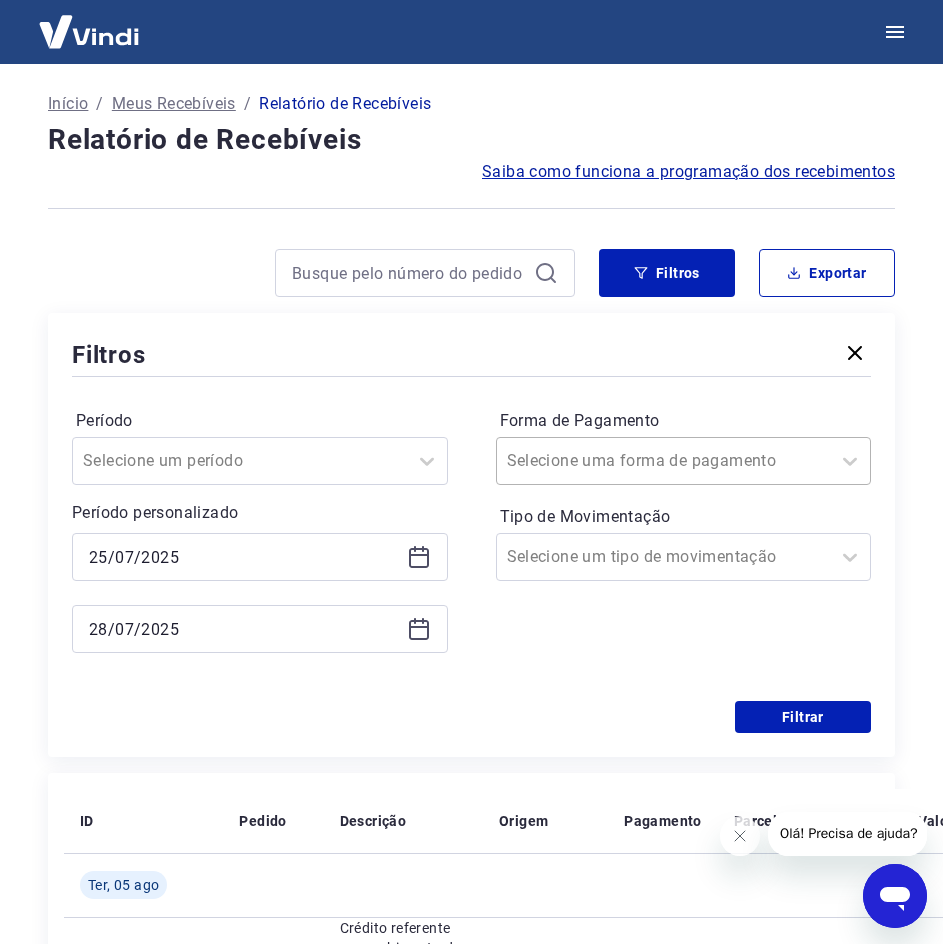 click on "Forma de Pagamento" at bounding box center [608, 461] 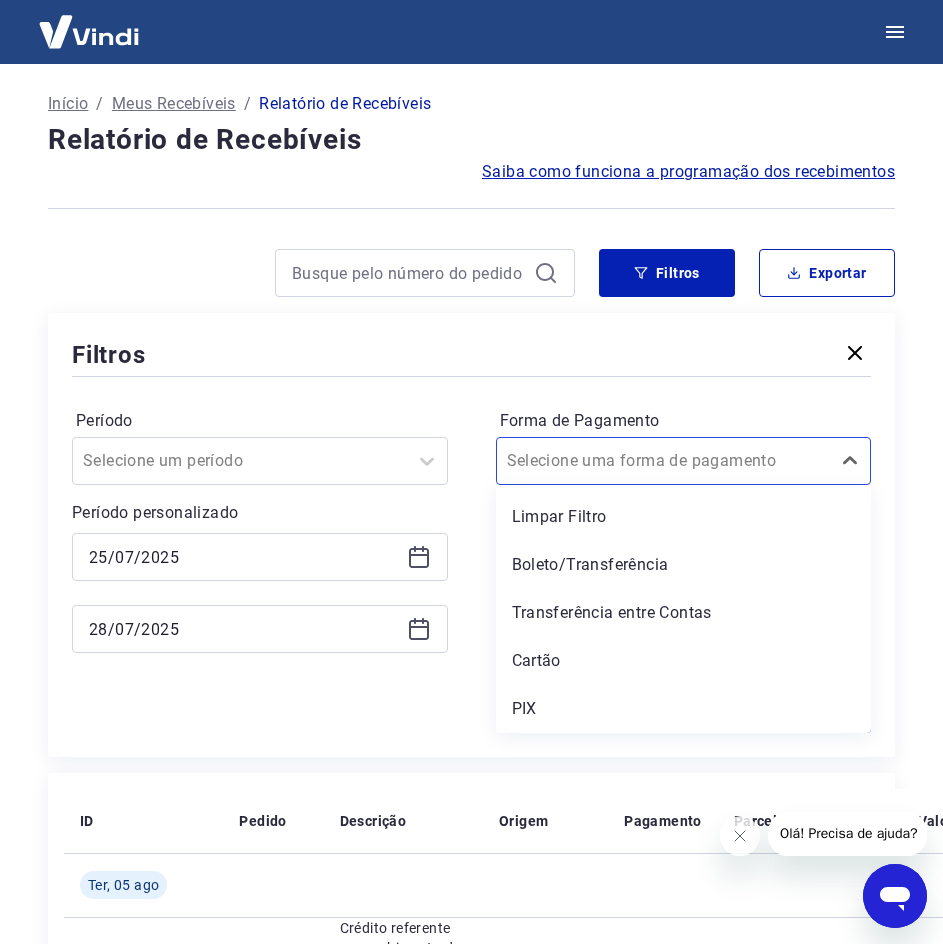 drag, startPoint x: 549, startPoint y: 670, endPoint x: 773, endPoint y: 665, distance: 224.0558 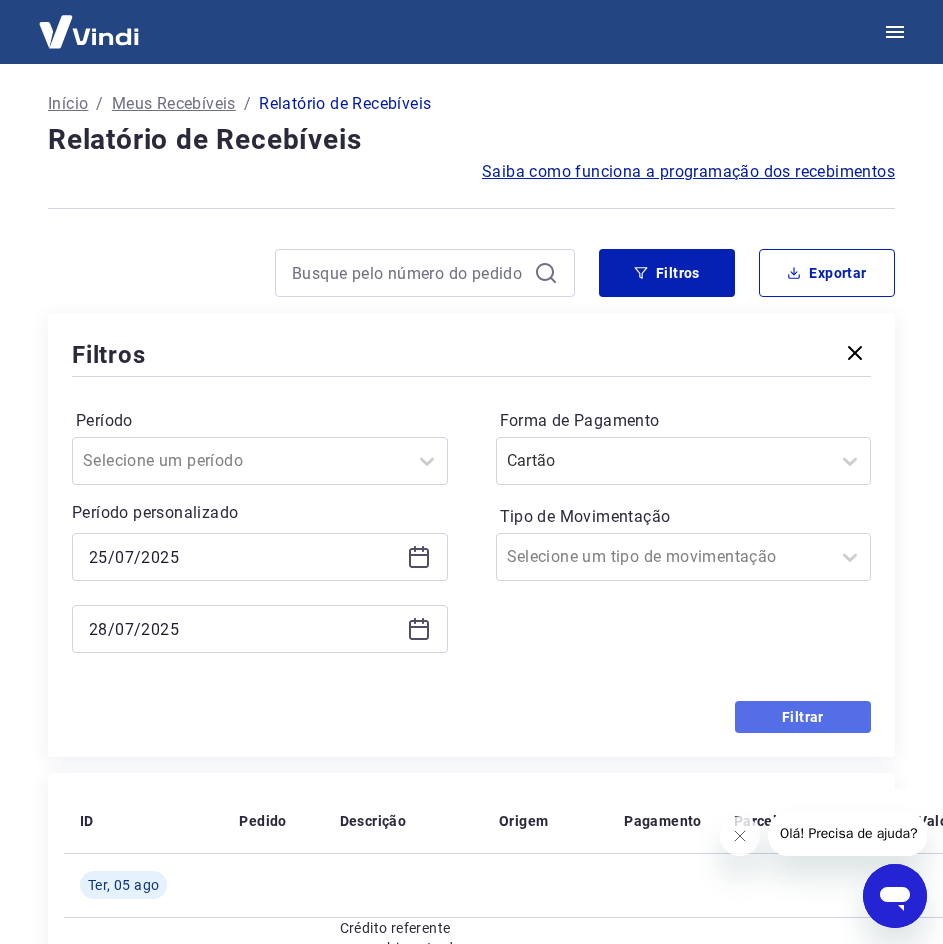 click on "Filtrar" at bounding box center [803, 717] 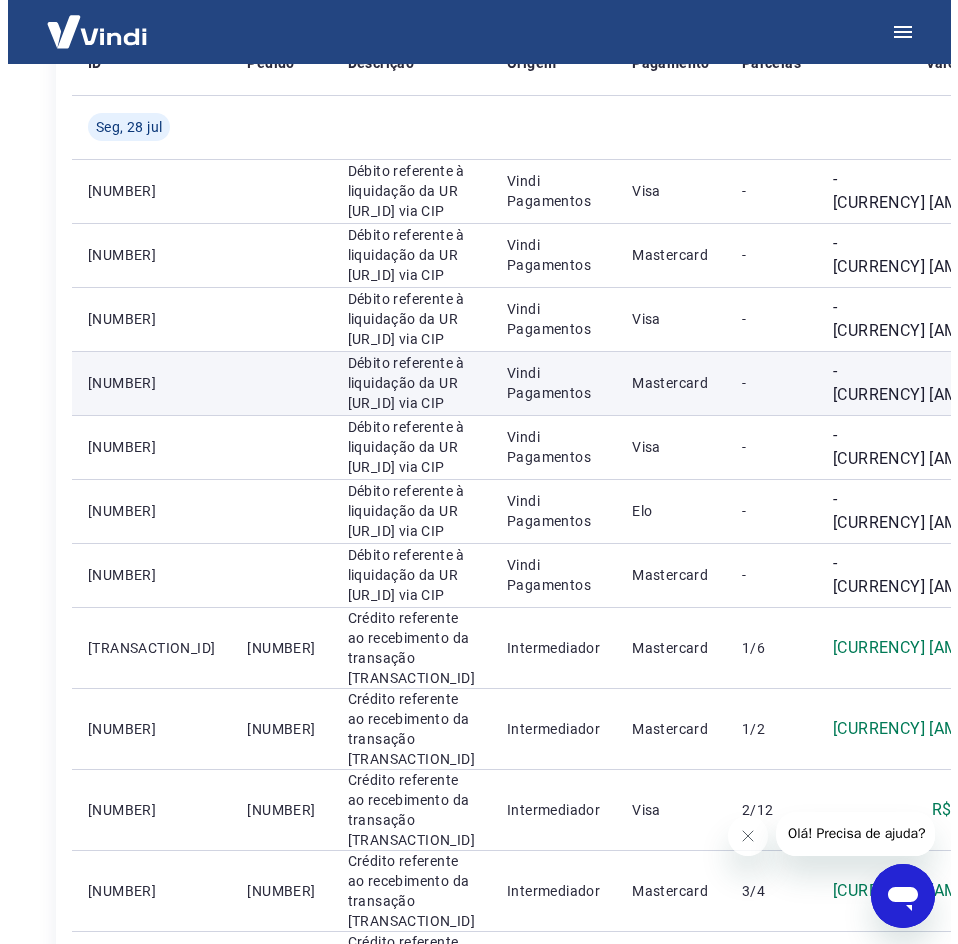 scroll, scrollTop: 0, scrollLeft: 0, axis: both 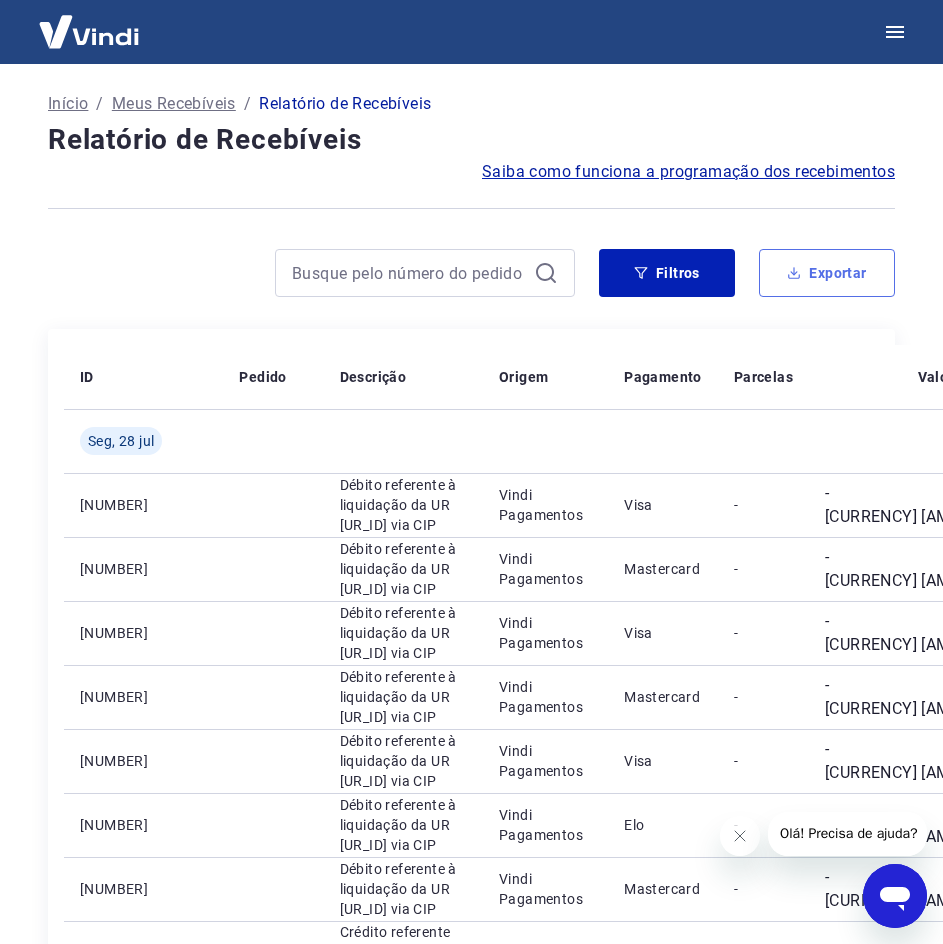 click on "Exportar" at bounding box center [827, 273] 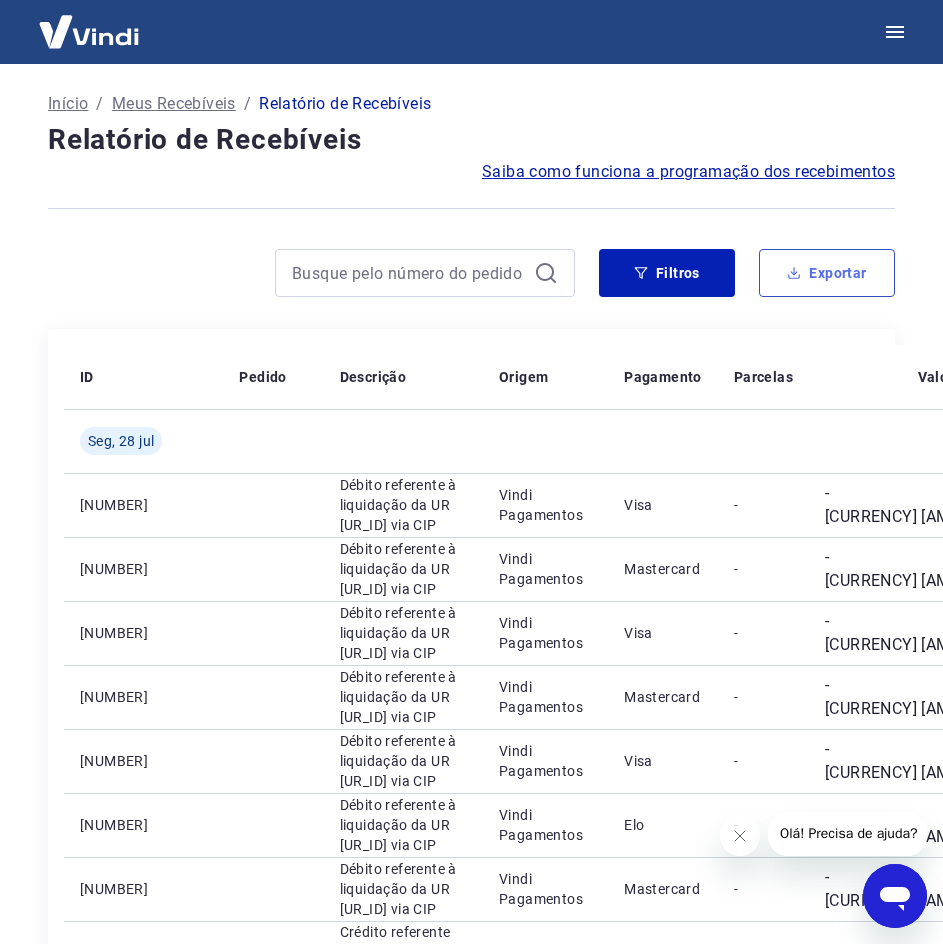 type on "25/07/2025" 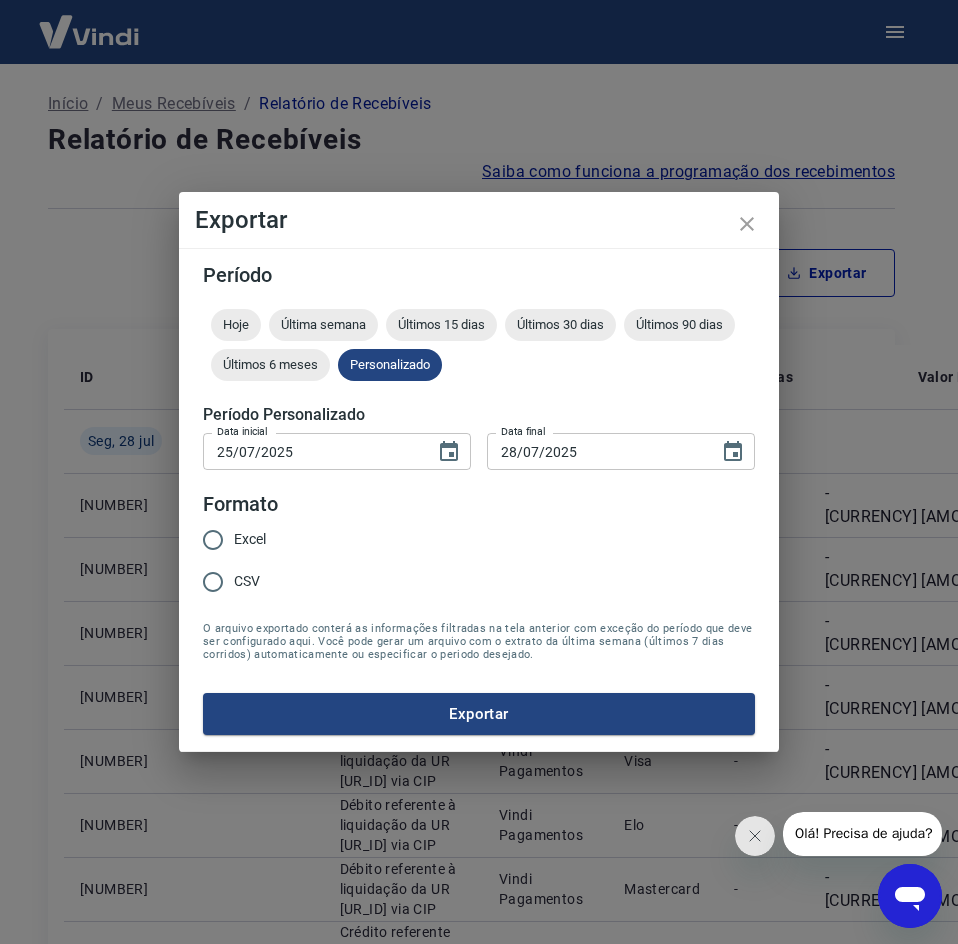 click on "CSV" at bounding box center (213, 582) 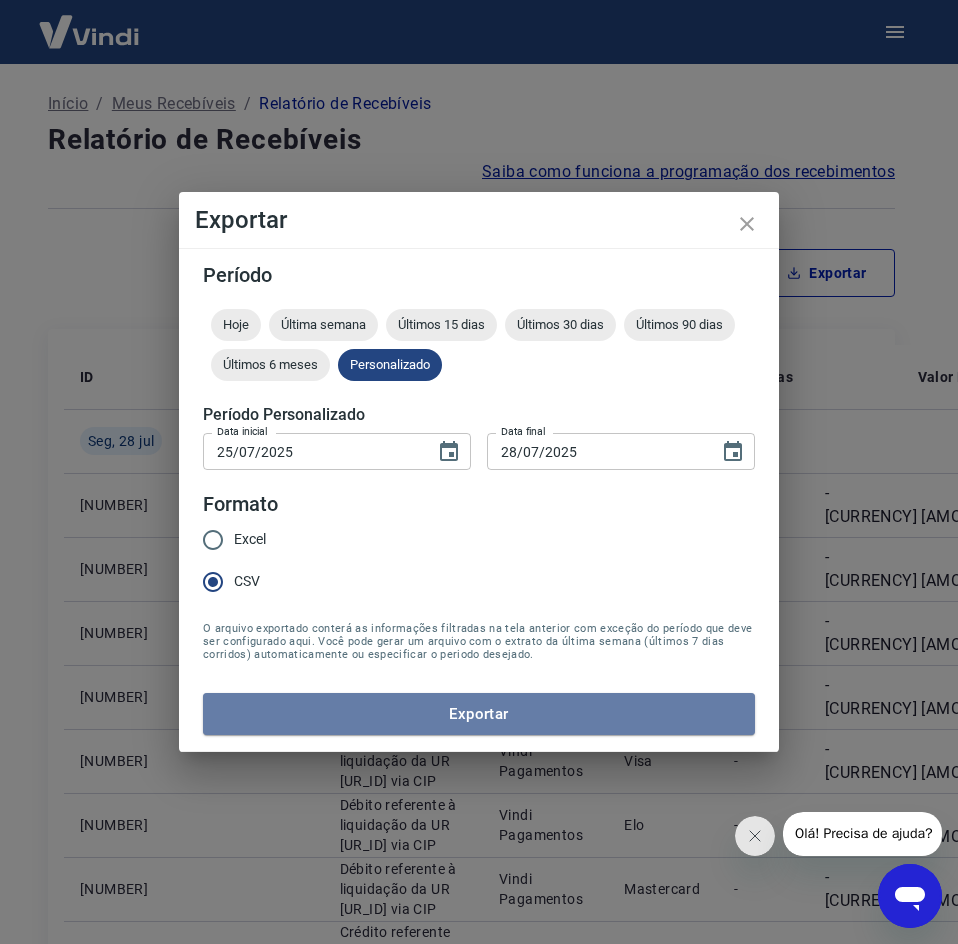 click on "Exportar" at bounding box center [479, 714] 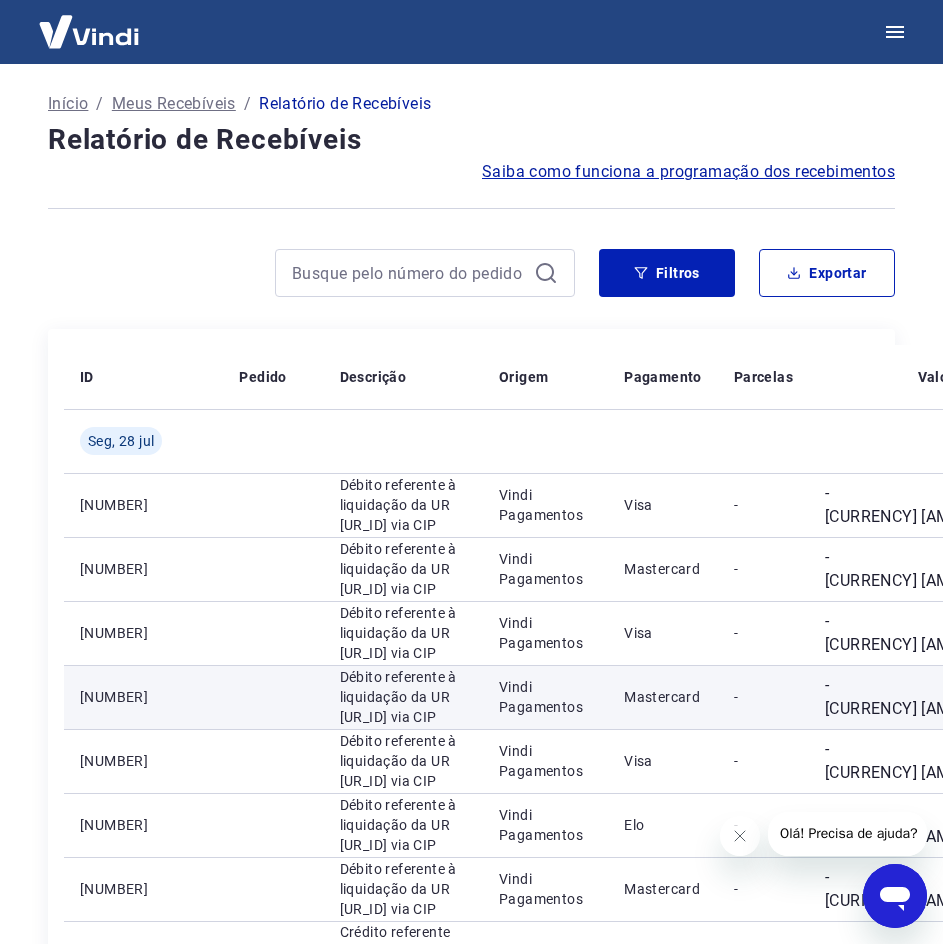 click on "Vindi Pagamentos" at bounding box center (545, 697) 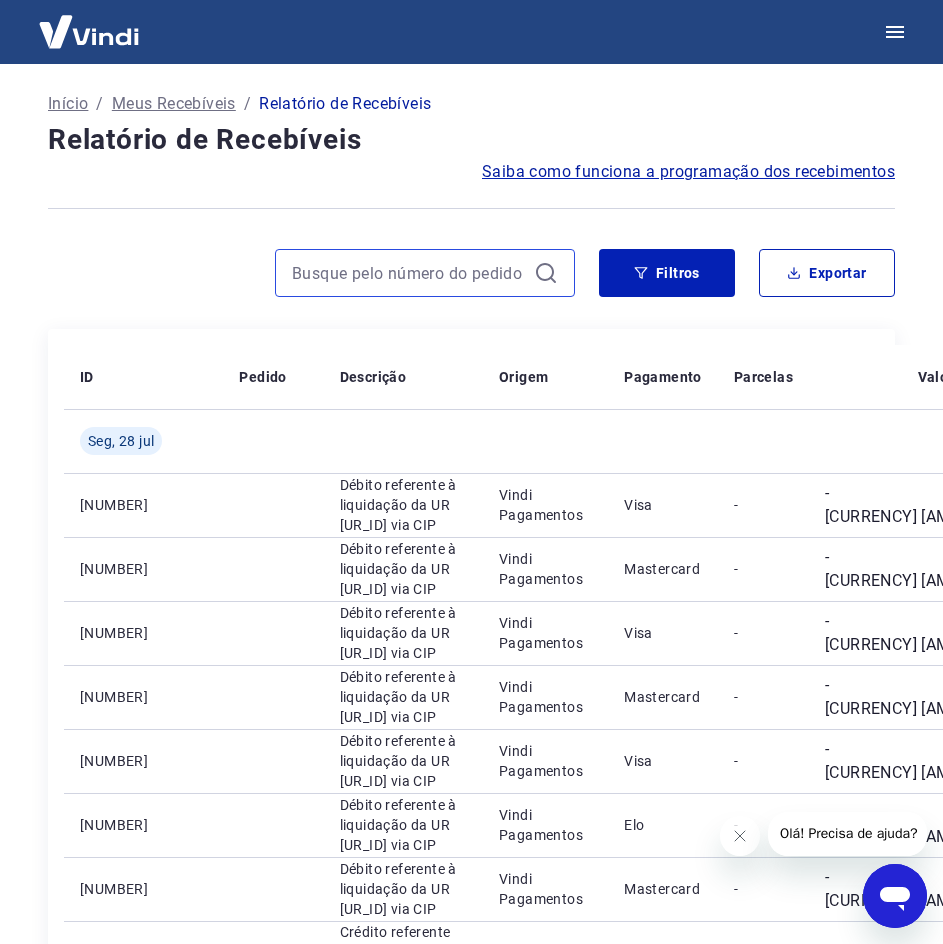 click at bounding box center [409, 273] 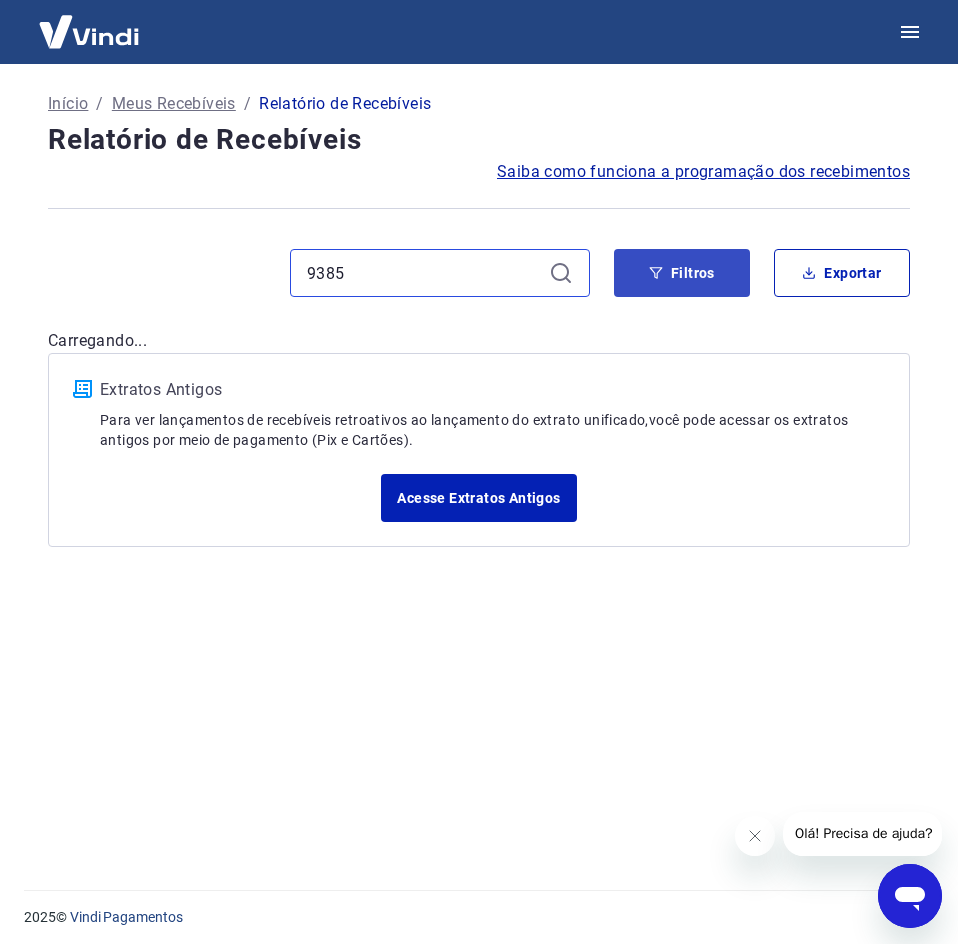 type on "9385" 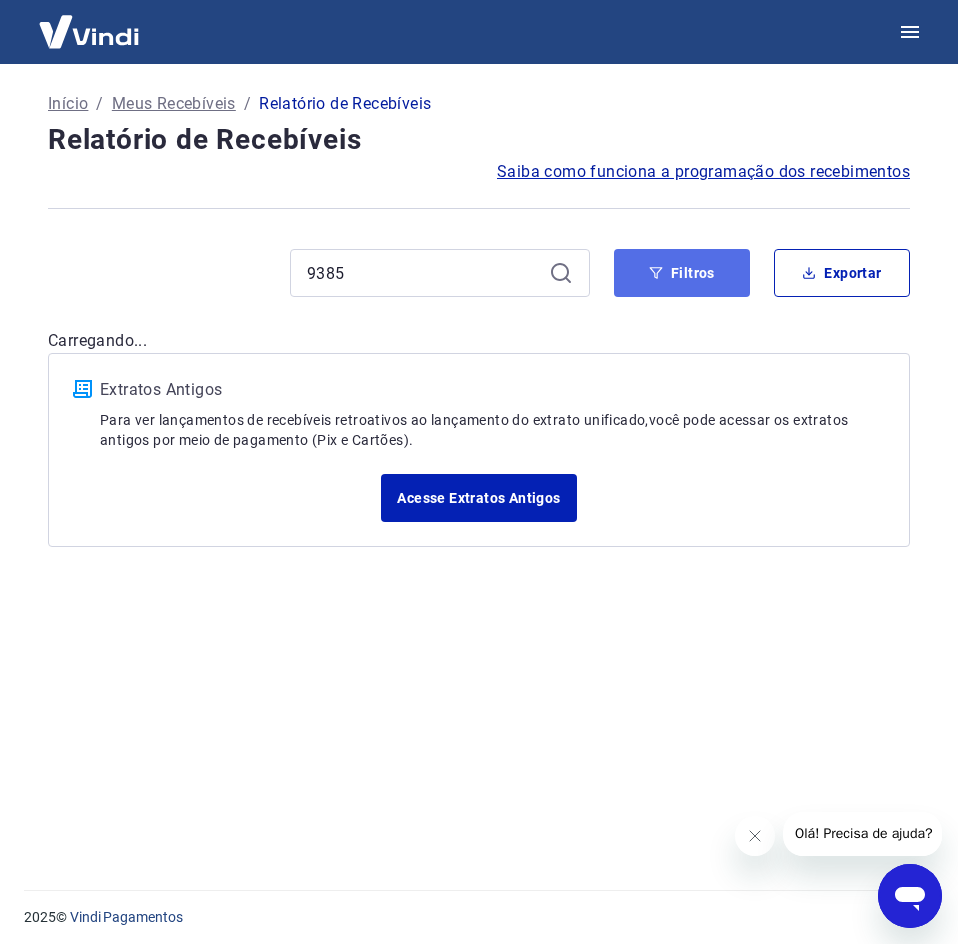 click on "Filtros" at bounding box center [682, 273] 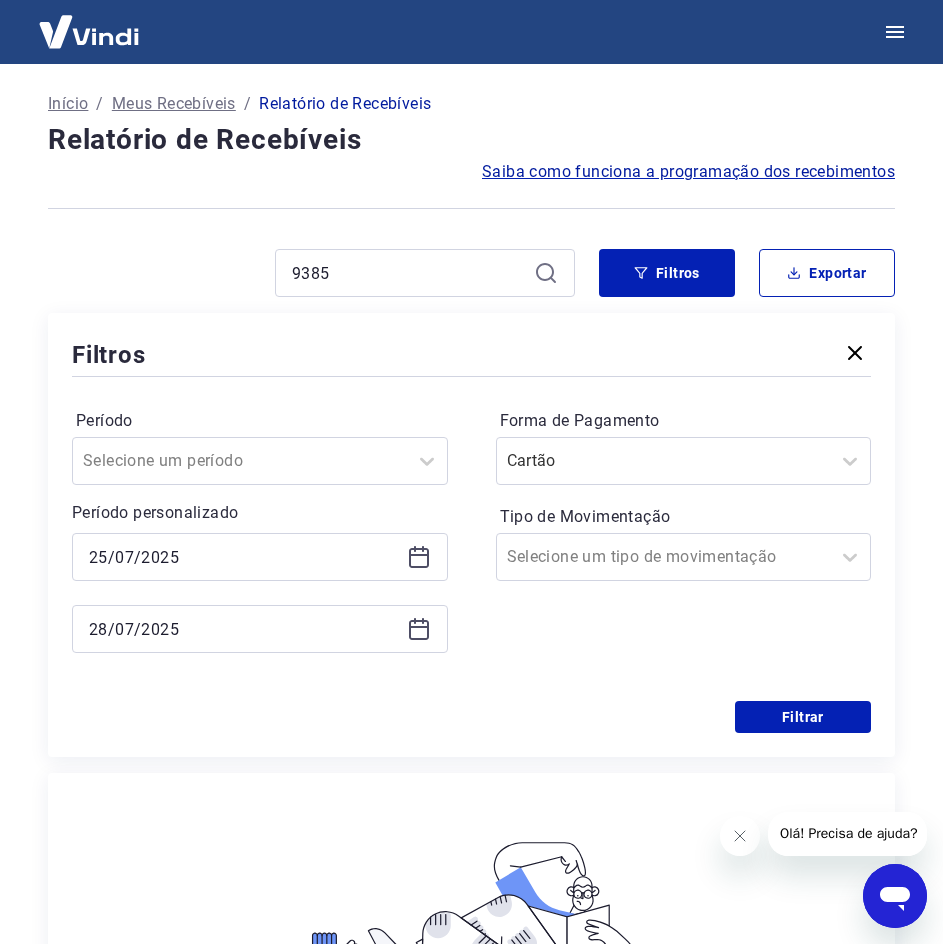 click on "25/07/2025" at bounding box center (260, 557) 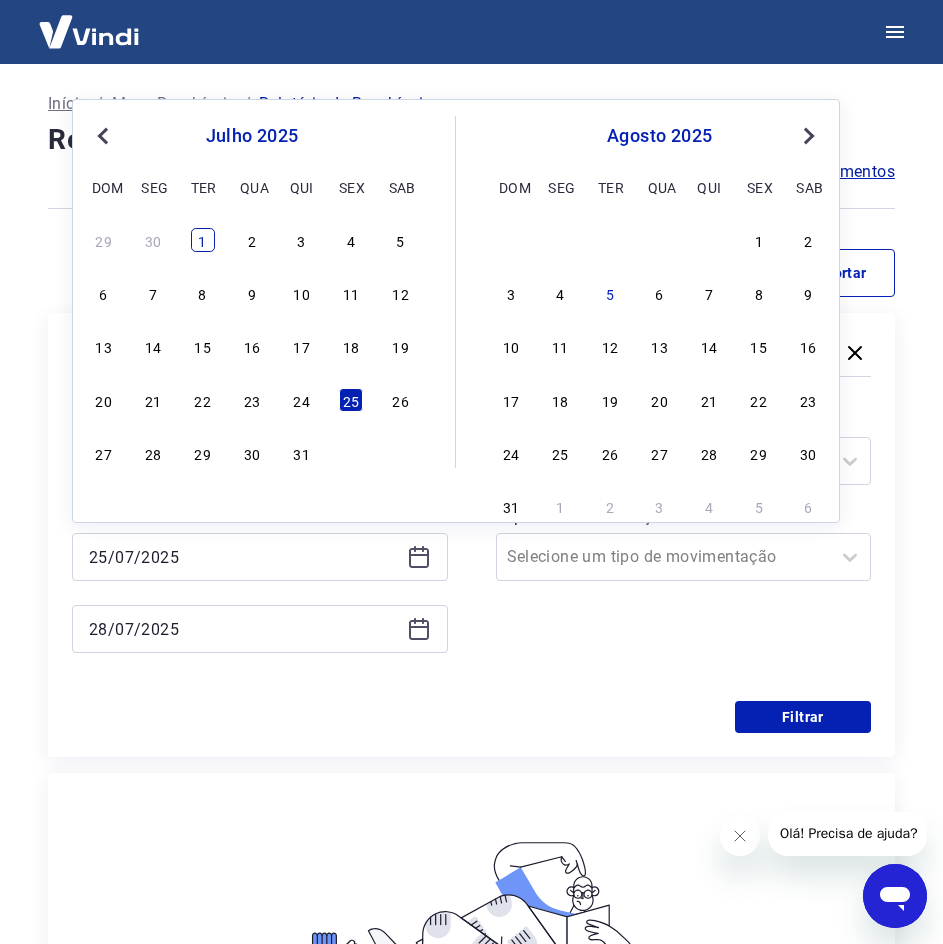 click on "1" at bounding box center (203, 240) 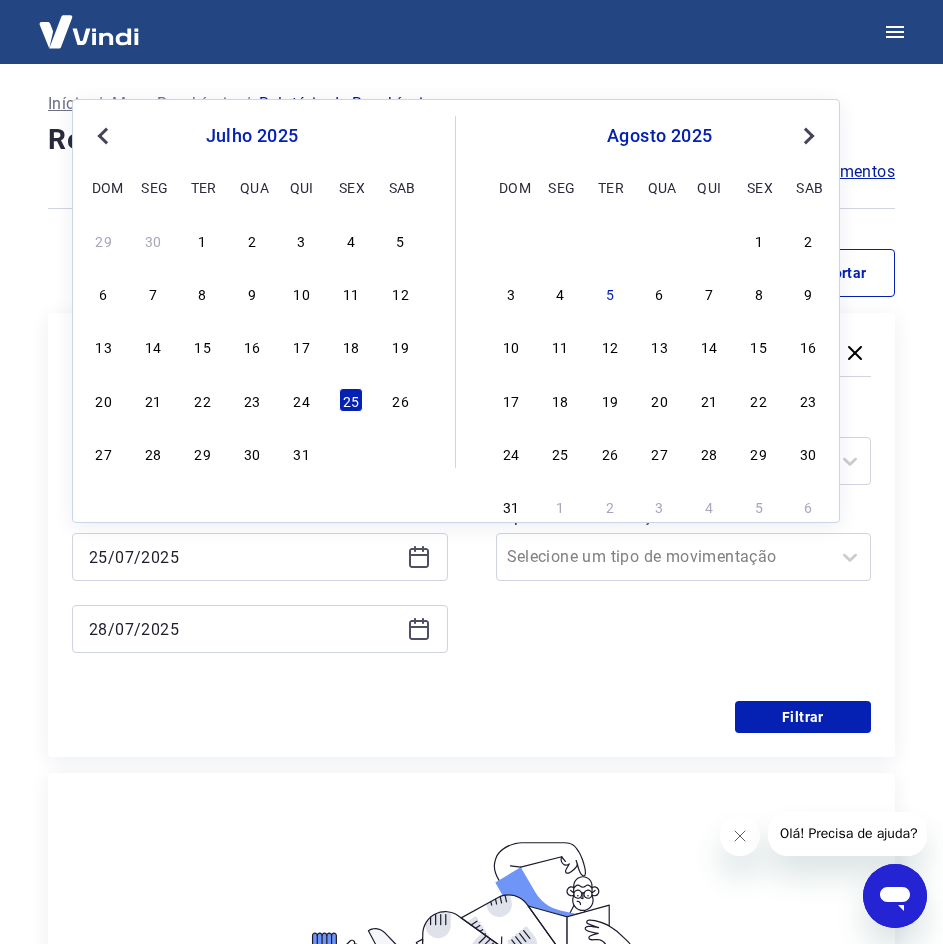 type on "01/07/2025" 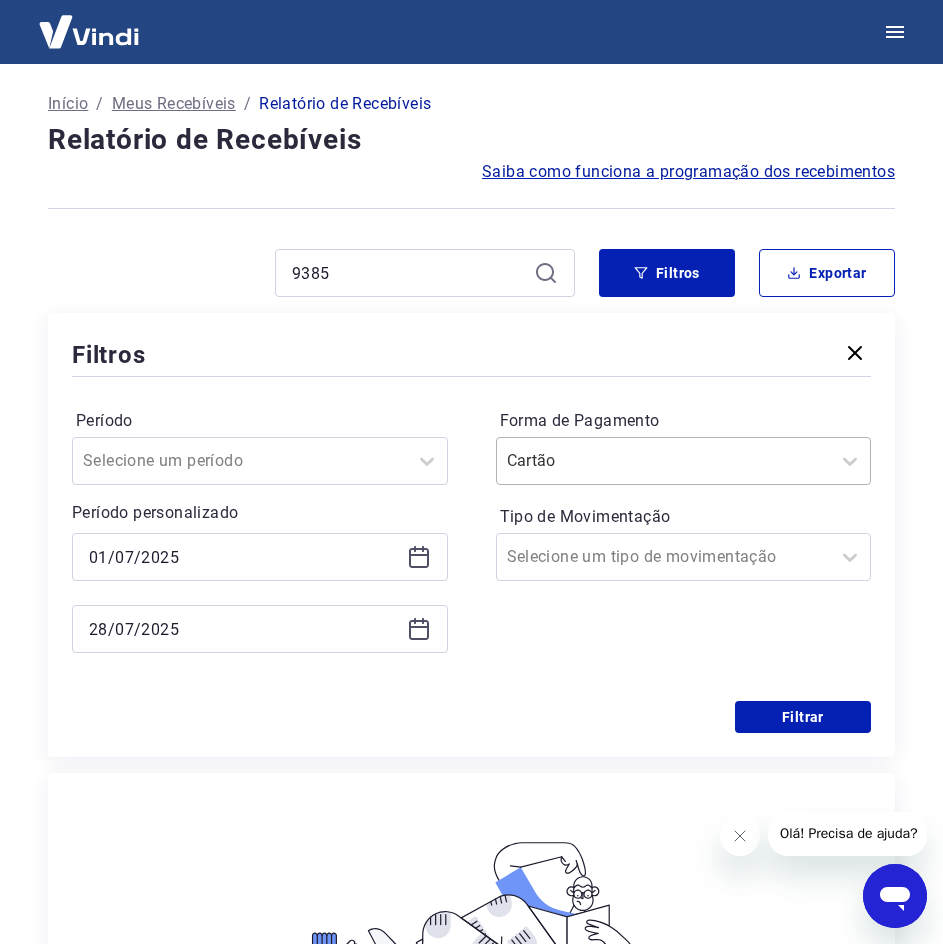 click on "Forma de Pagamento Cartão Tipo de Movimentação Selecione um tipo de movimentação" at bounding box center [684, 541] 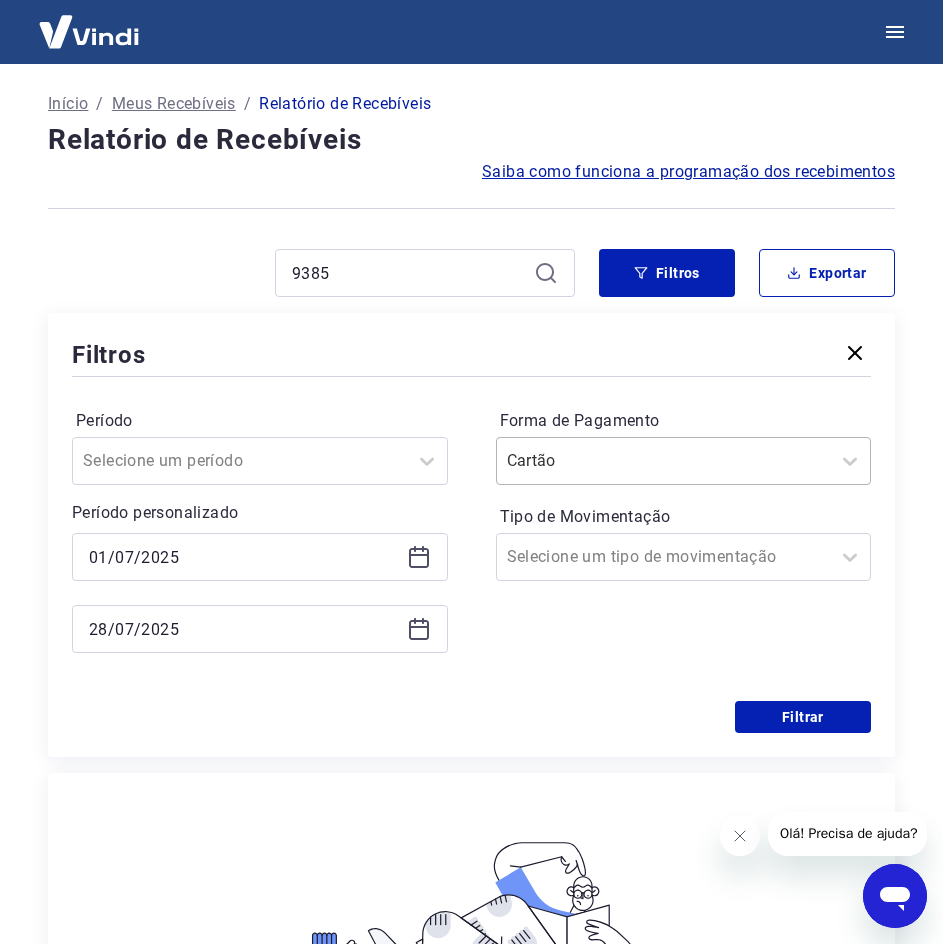 click on "Cartão" at bounding box center [664, 461] 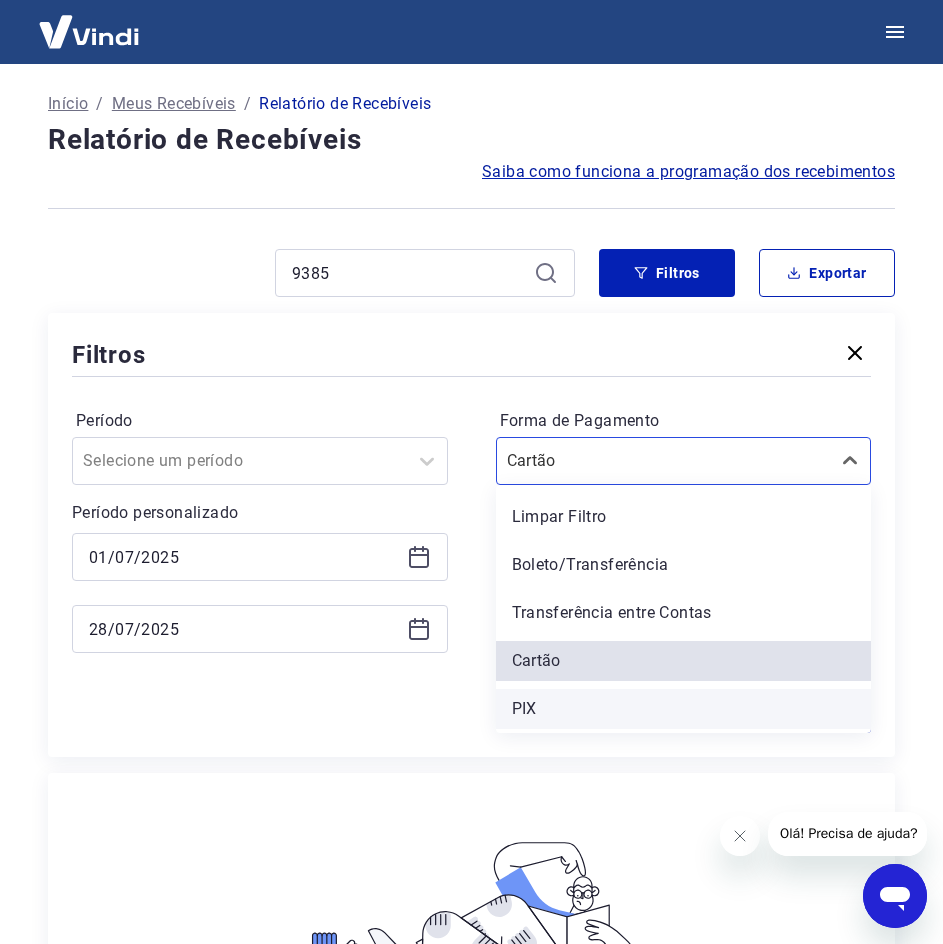 click on "PIX" at bounding box center [684, 709] 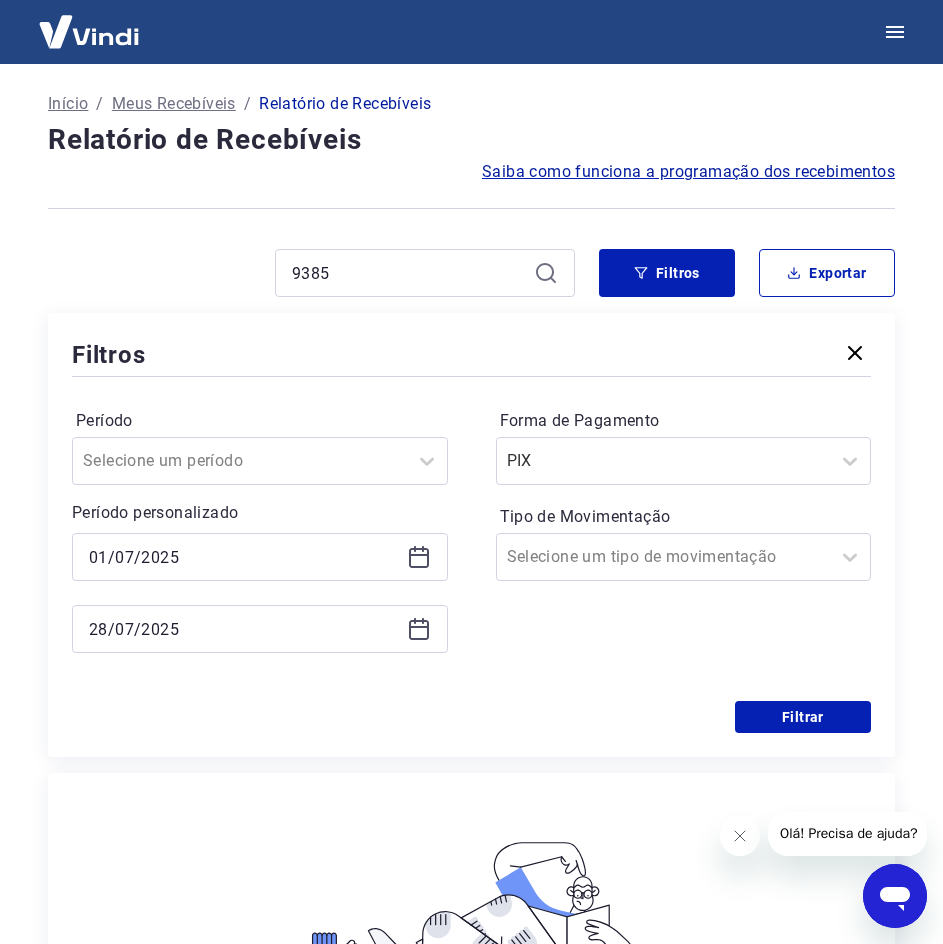 click on "28/07/2025" at bounding box center [260, 629] 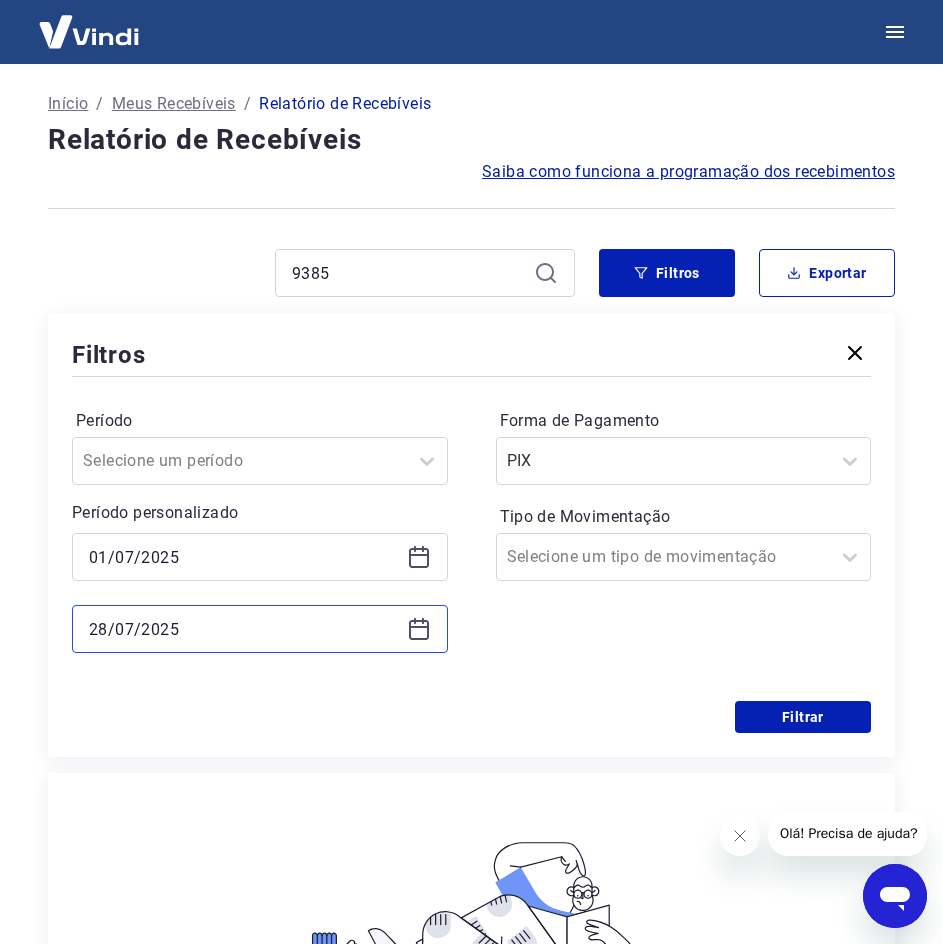 click on "28/07/2025" at bounding box center [244, 629] 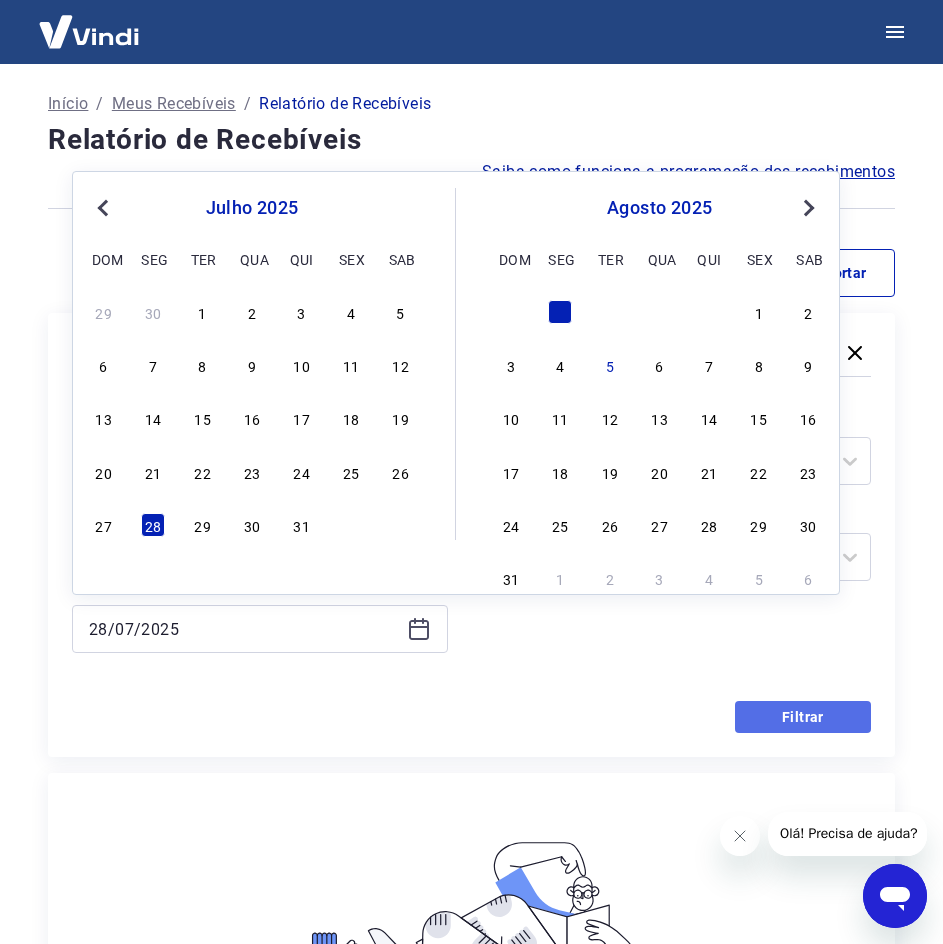 click on "Filtrar" at bounding box center [803, 717] 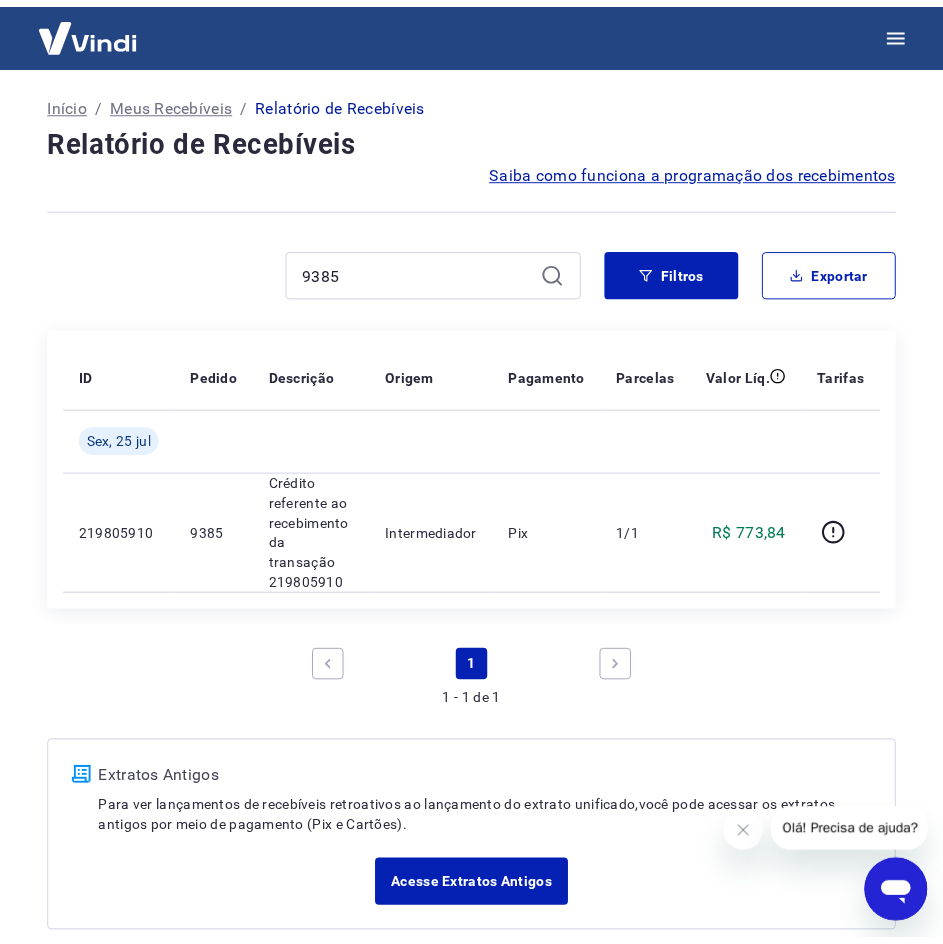 scroll, scrollTop: 87, scrollLeft: 0, axis: vertical 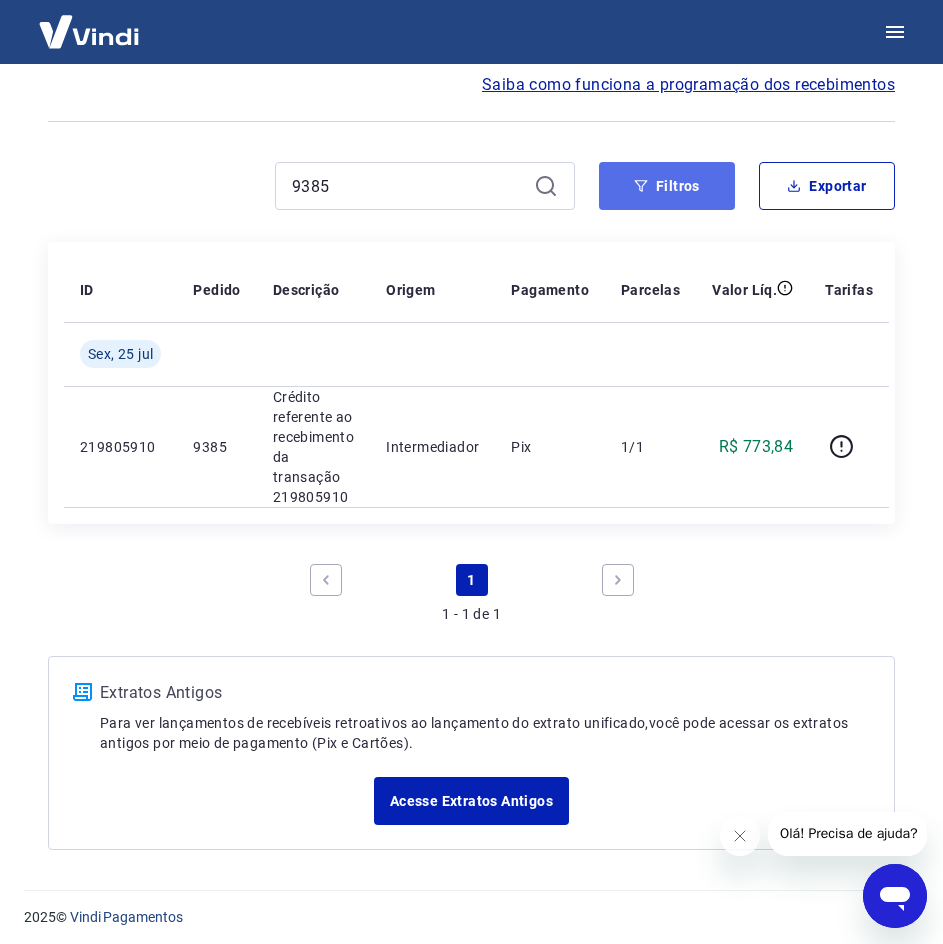click on "Filtros" at bounding box center [667, 186] 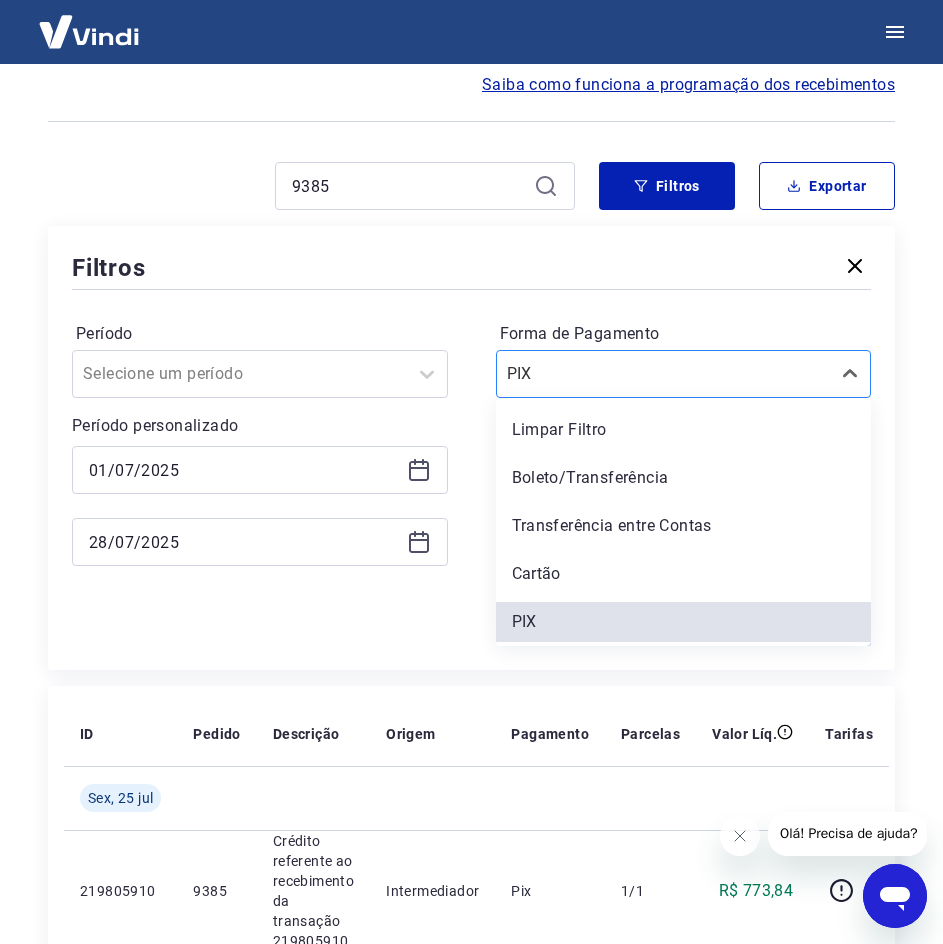 click on "PIX" at bounding box center (684, 374) 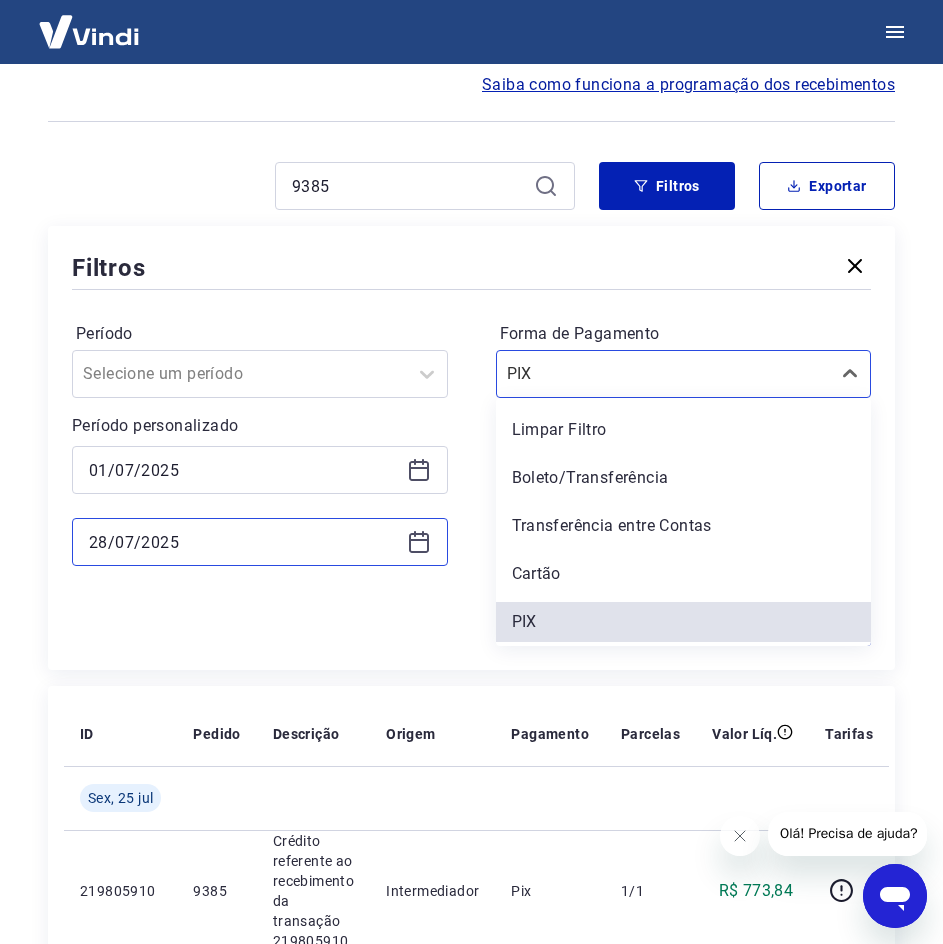 click on "28/07/2025" at bounding box center [244, 542] 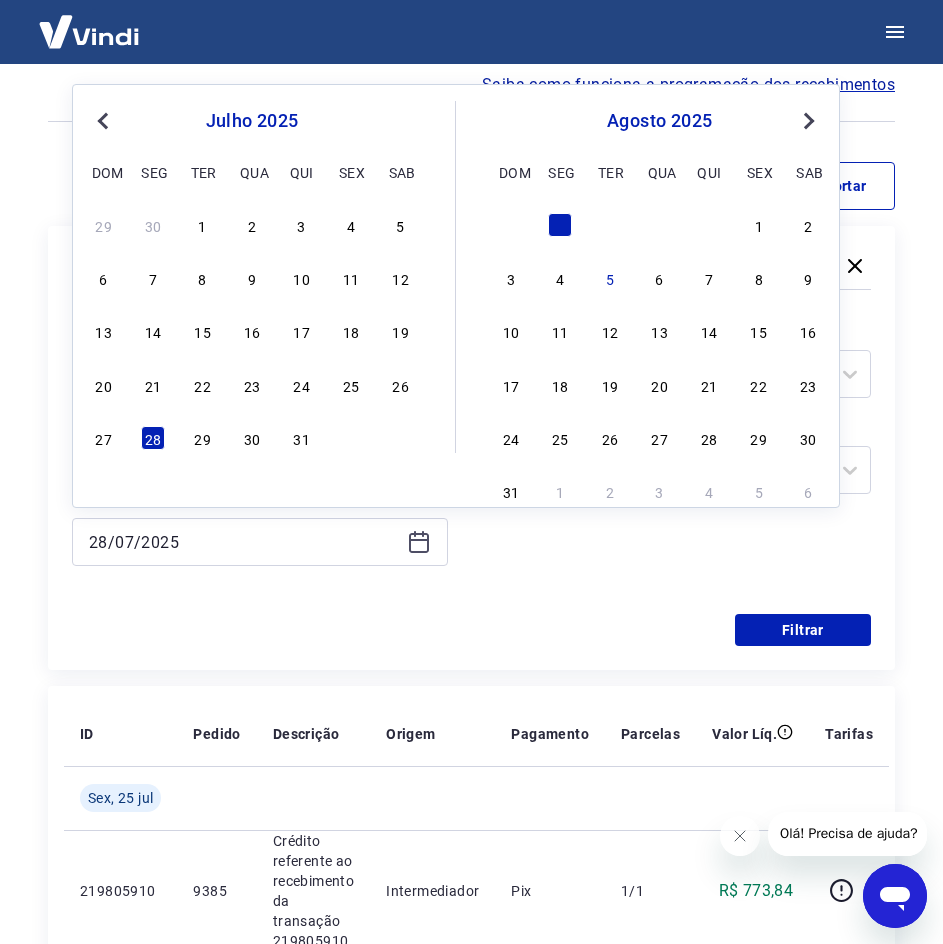 click 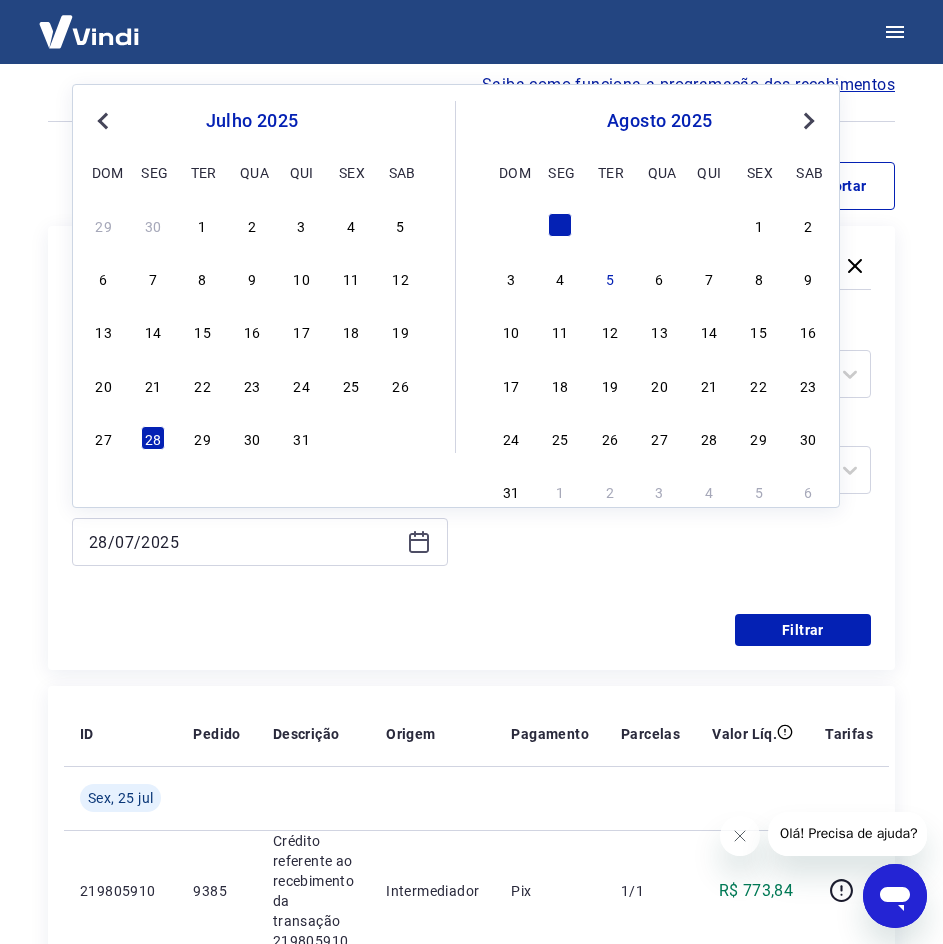 click 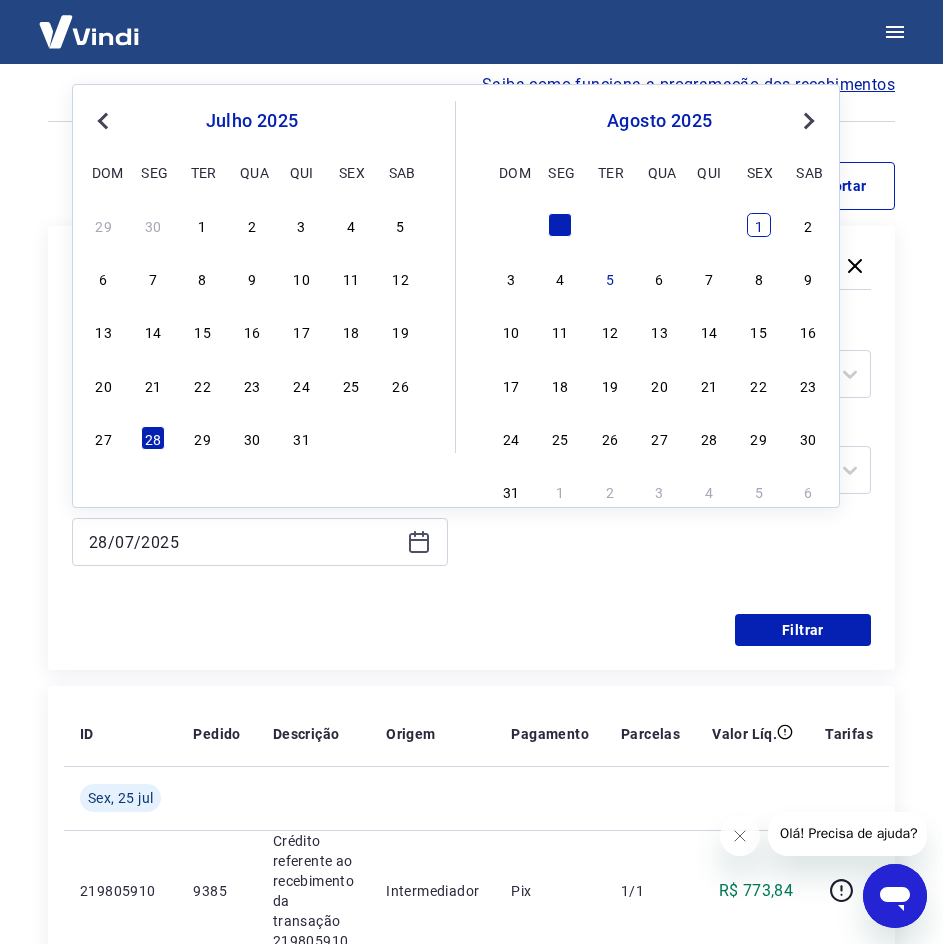 click on "1" at bounding box center [759, 225] 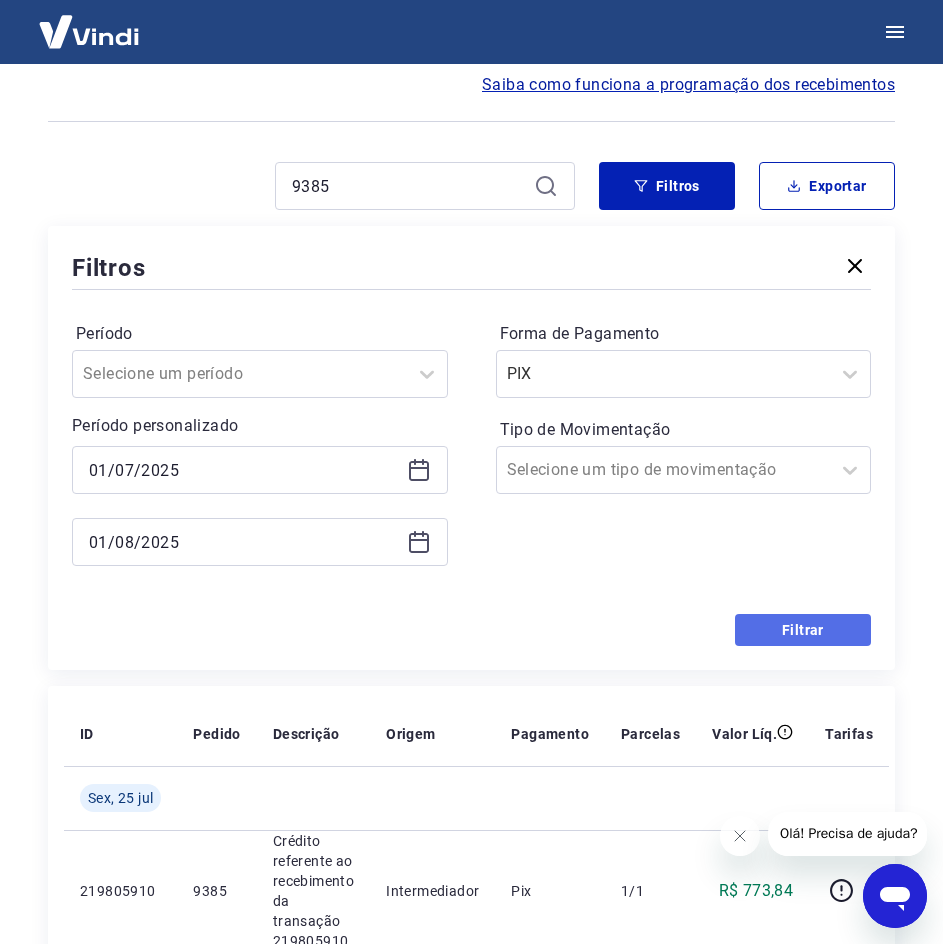 click on "Filtrar" at bounding box center (803, 630) 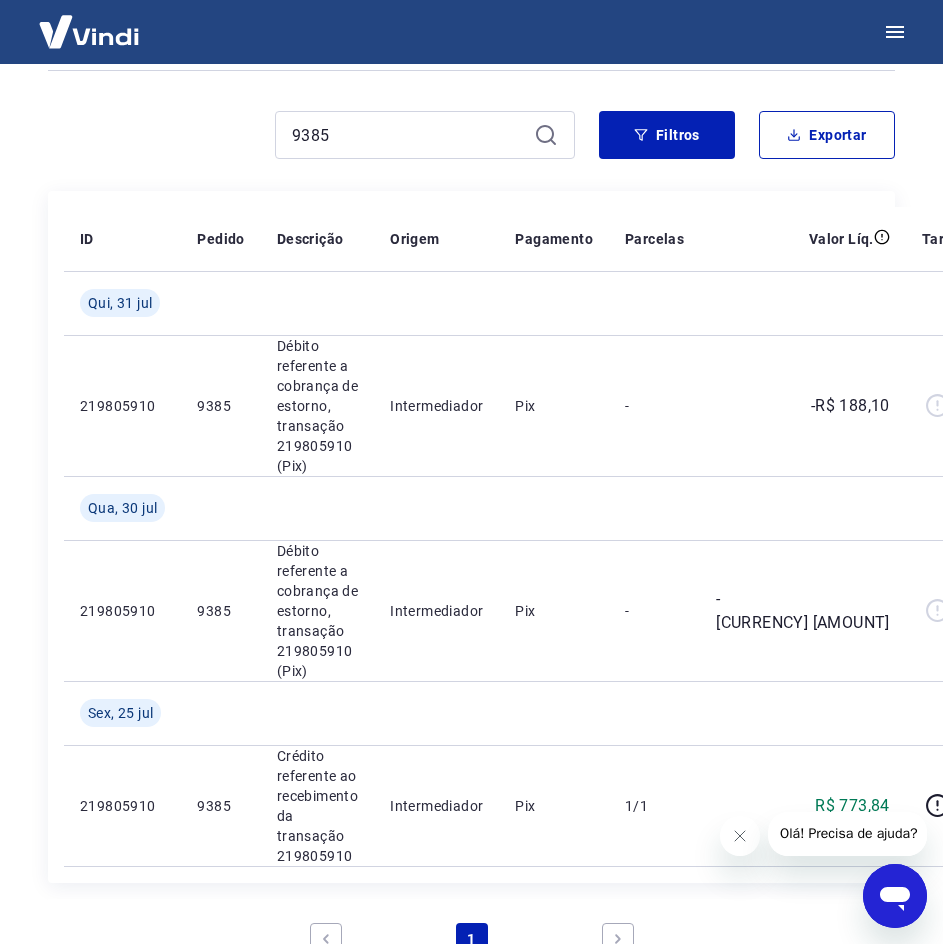 scroll, scrollTop: 144, scrollLeft: 0, axis: vertical 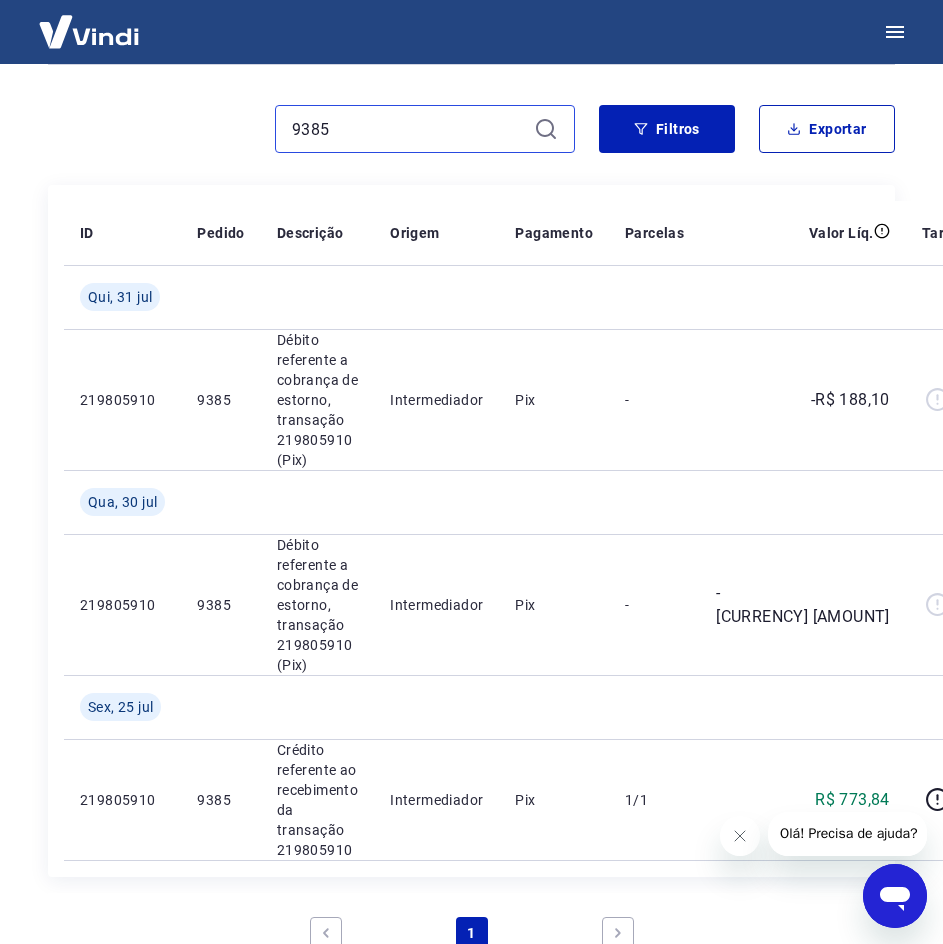 drag, startPoint x: 272, startPoint y: 131, endPoint x: 186, endPoint y: 141, distance: 86.579445 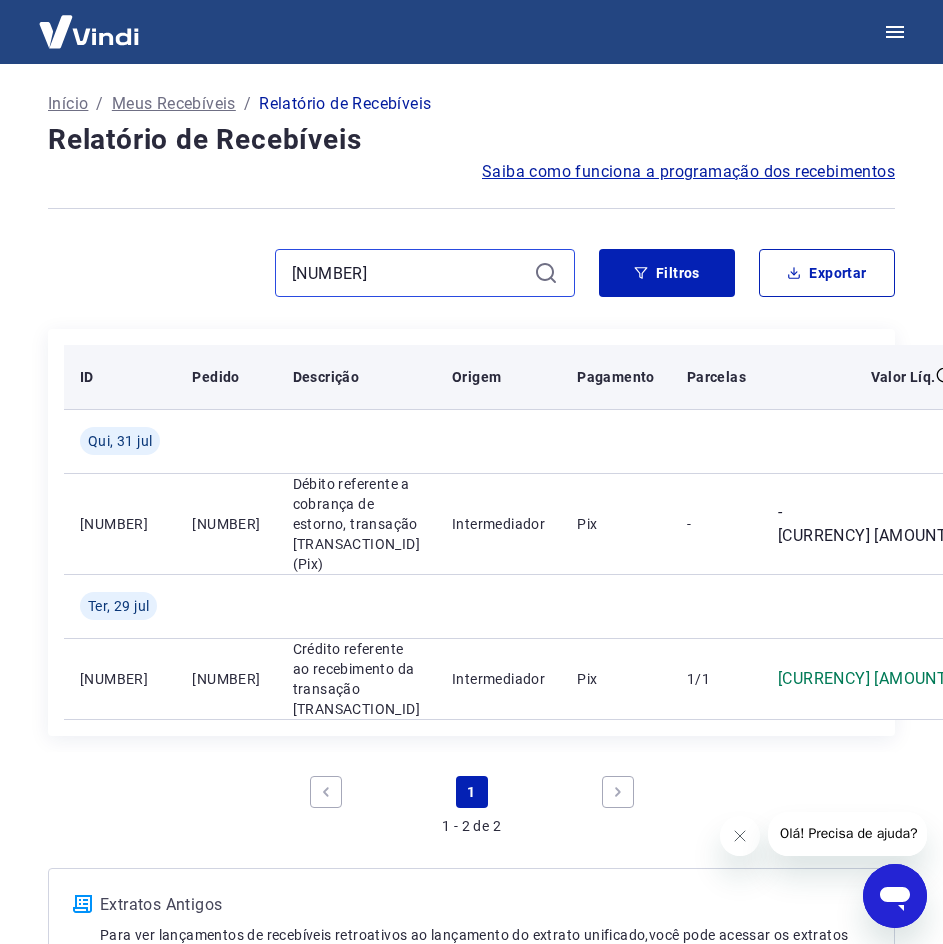 scroll, scrollTop: 100, scrollLeft: 0, axis: vertical 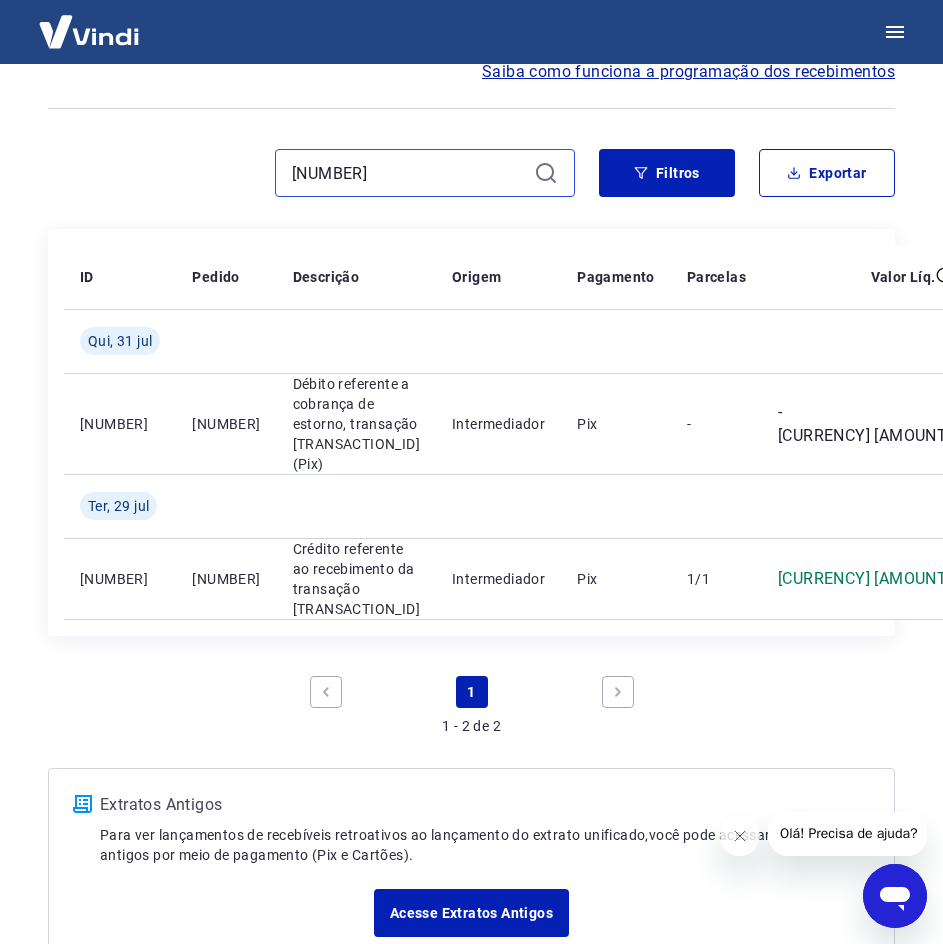 drag, startPoint x: 346, startPoint y: 173, endPoint x: 163, endPoint y: 165, distance: 183.17477 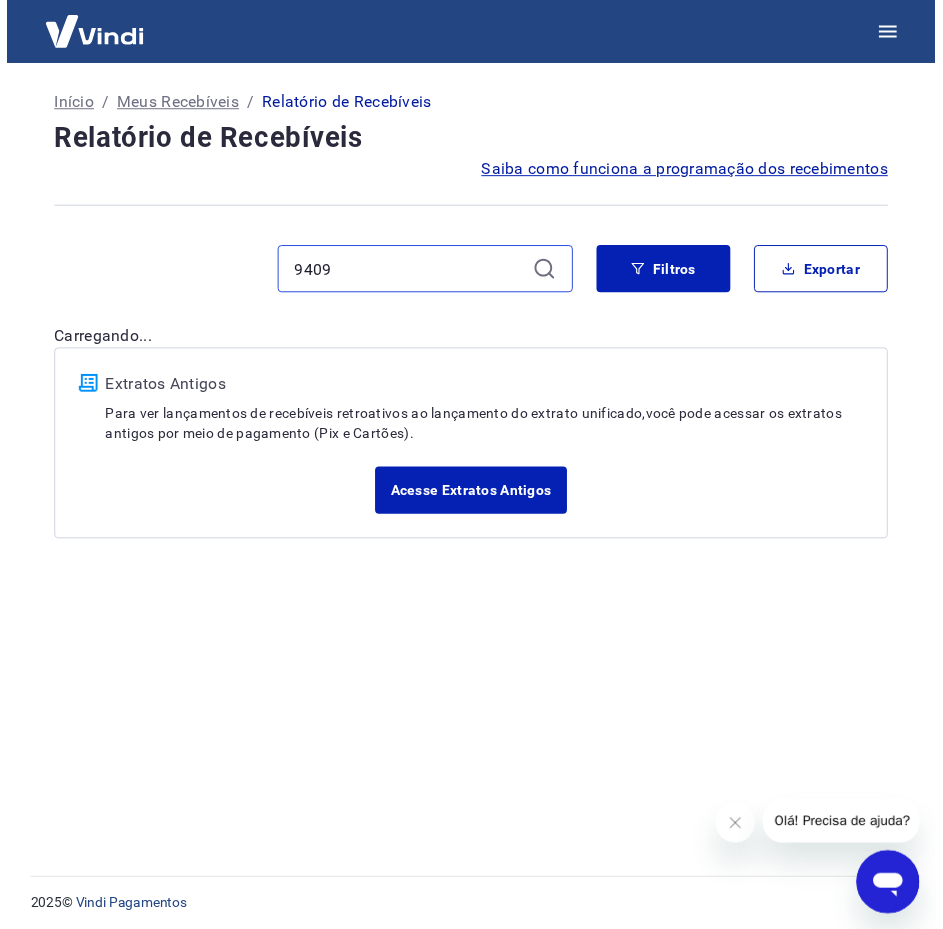 scroll, scrollTop: 0, scrollLeft: 0, axis: both 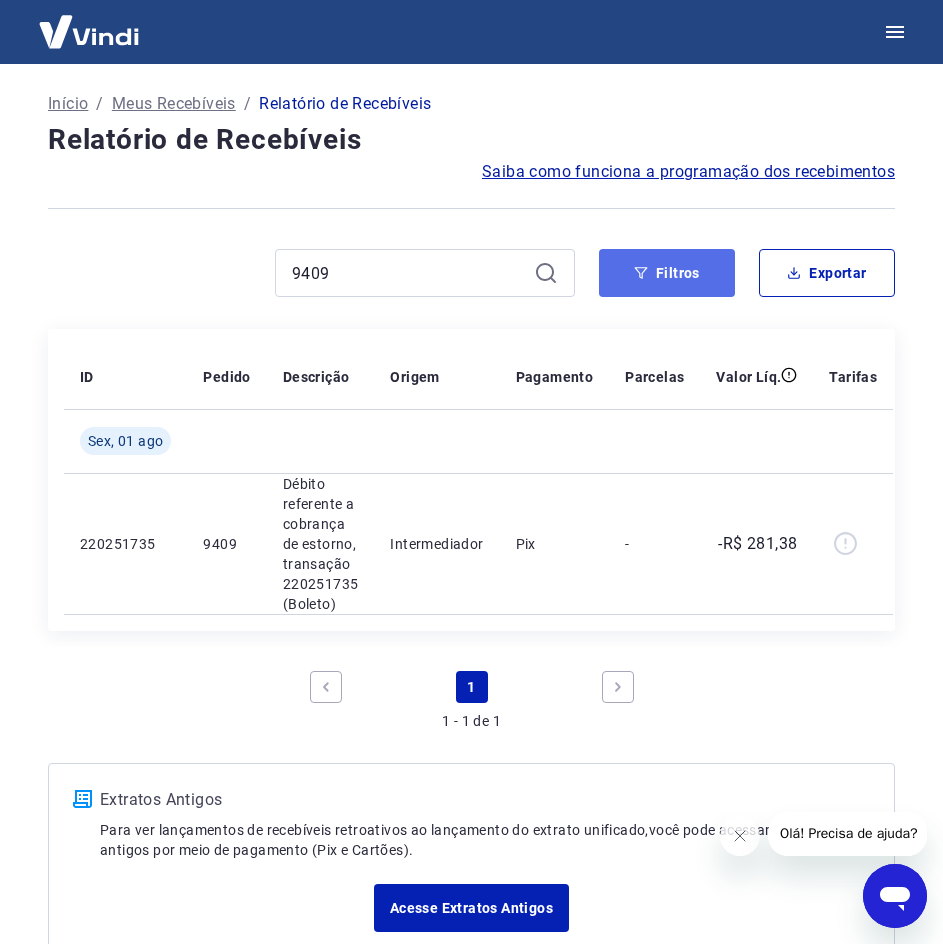 click on "Filtros" at bounding box center (667, 273) 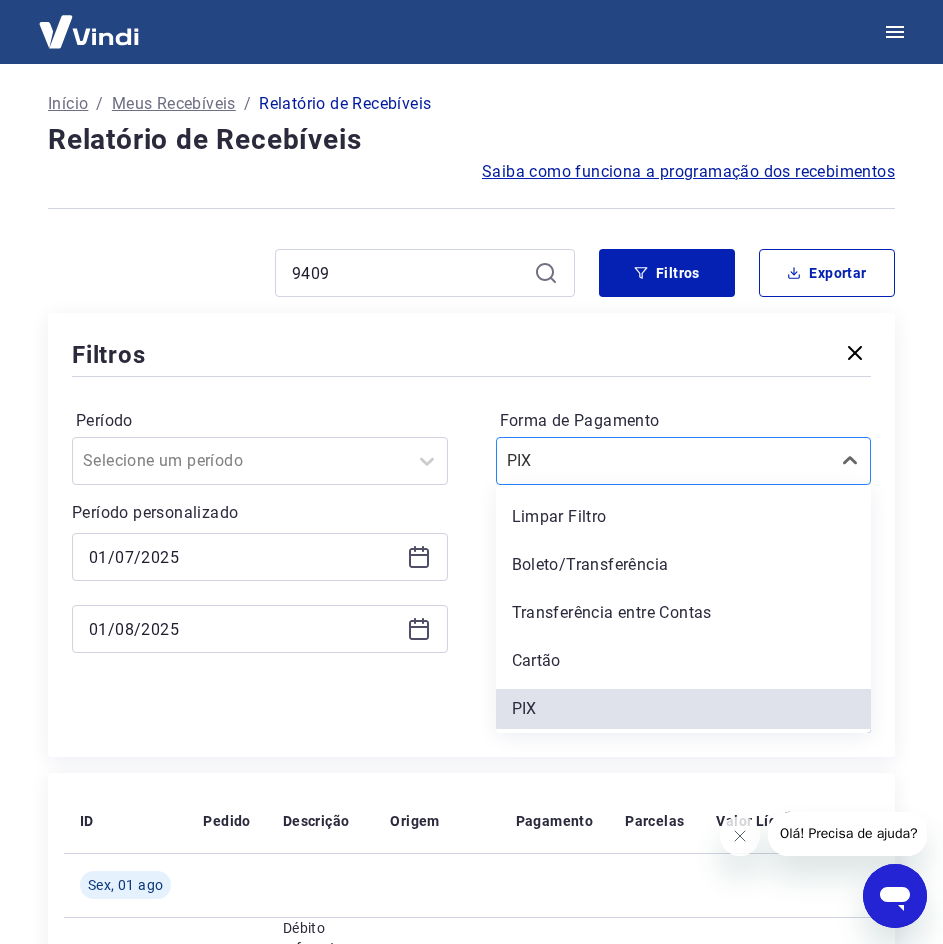 click on "Forma de Pagamento" at bounding box center [608, 461] 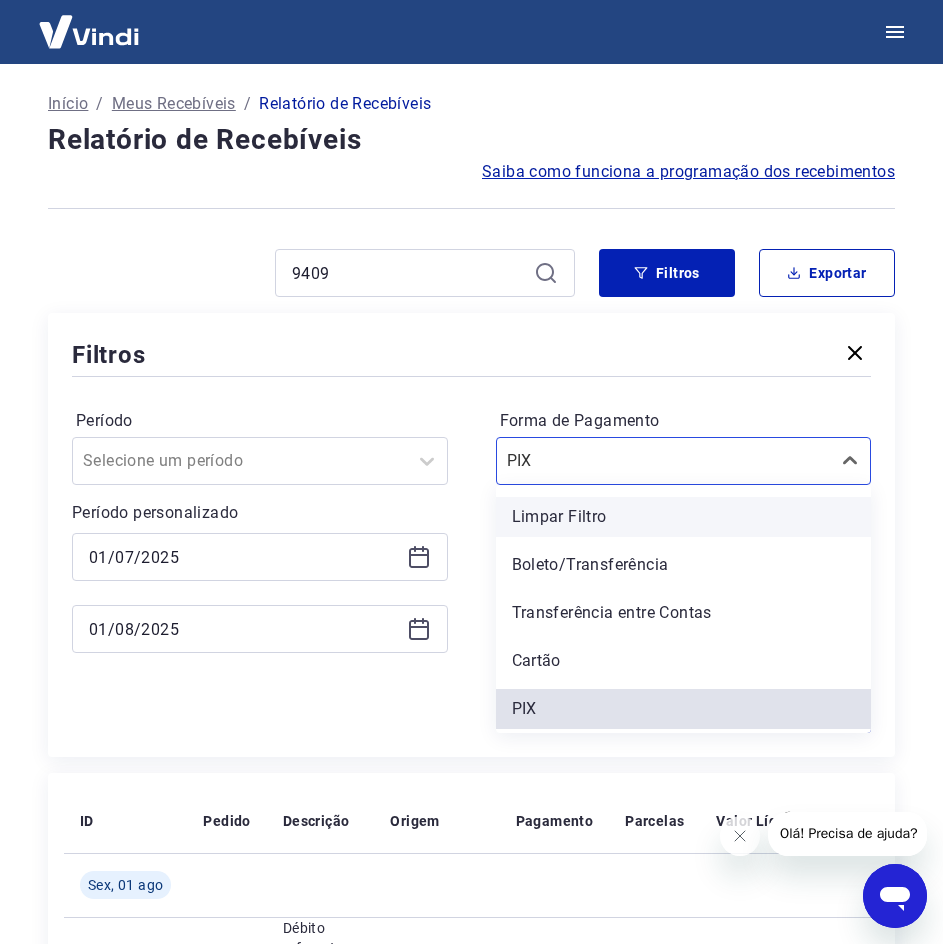 click on "Limpar Filtro" at bounding box center (684, 517) 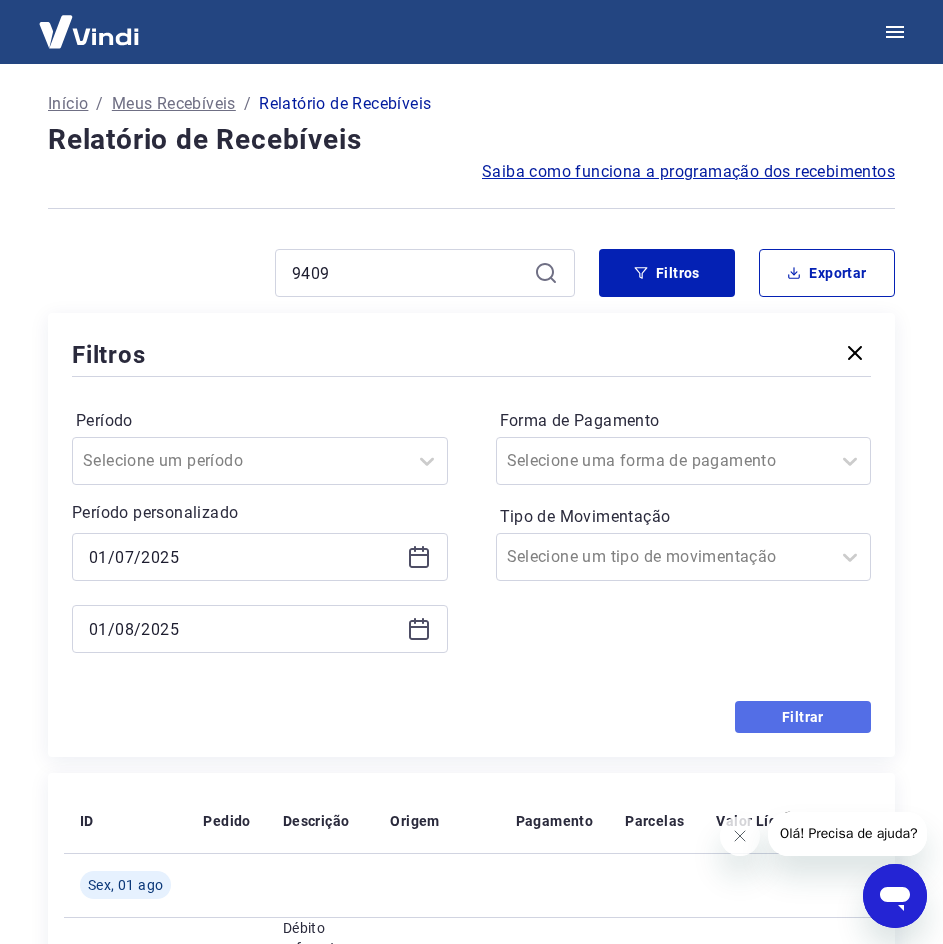 click on "Filtrar" at bounding box center (803, 717) 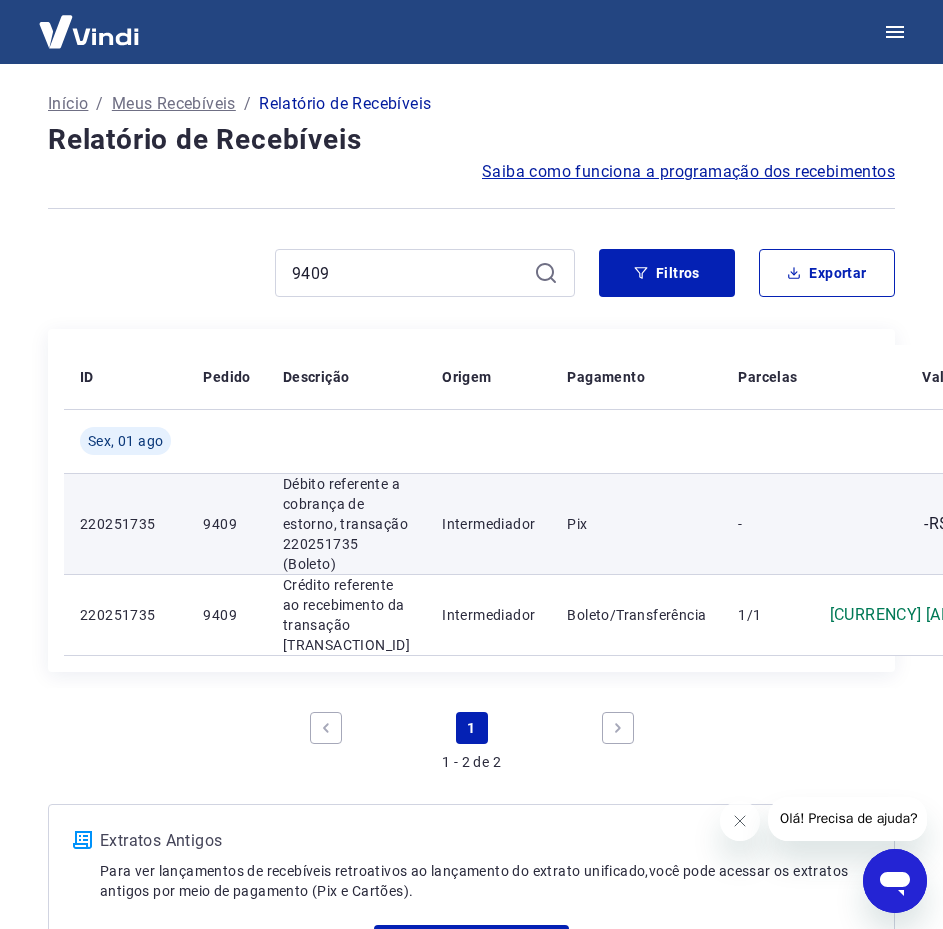 scroll, scrollTop: 100, scrollLeft: 0, axis: vertical 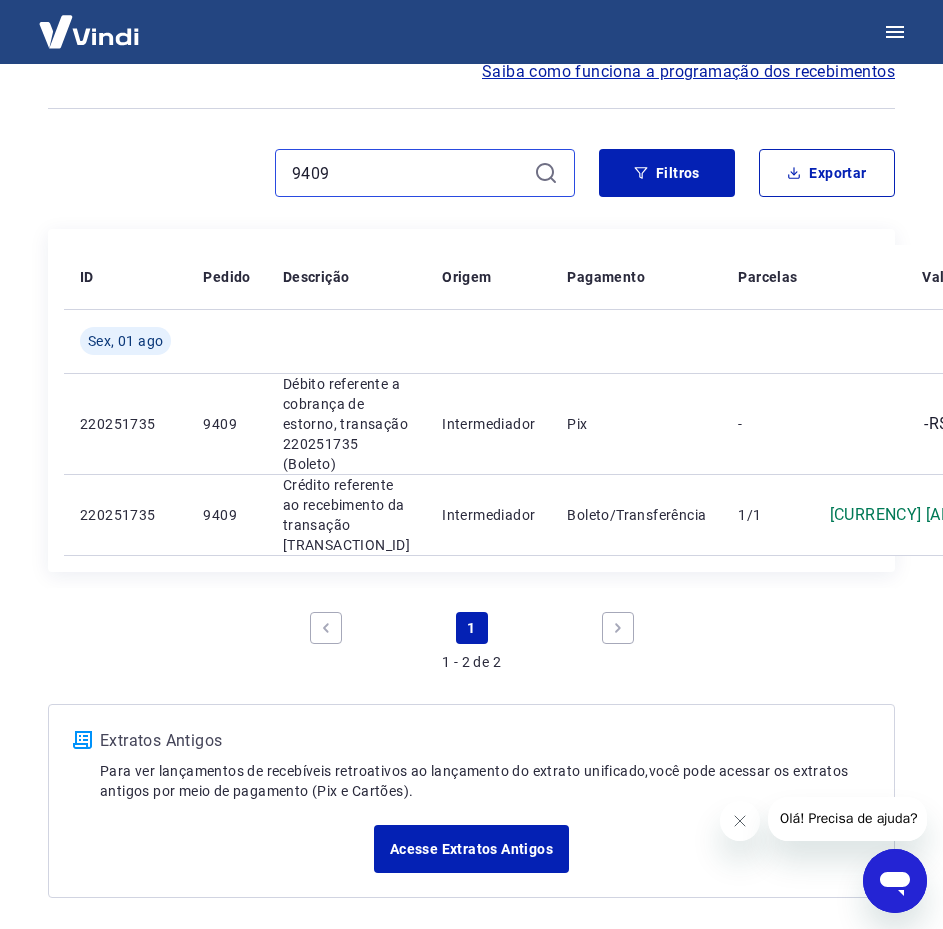 drag, startPoint x: 430, startPoint y: 172, endPoint x: 222, endPoint y: 164, distance: 208.1538 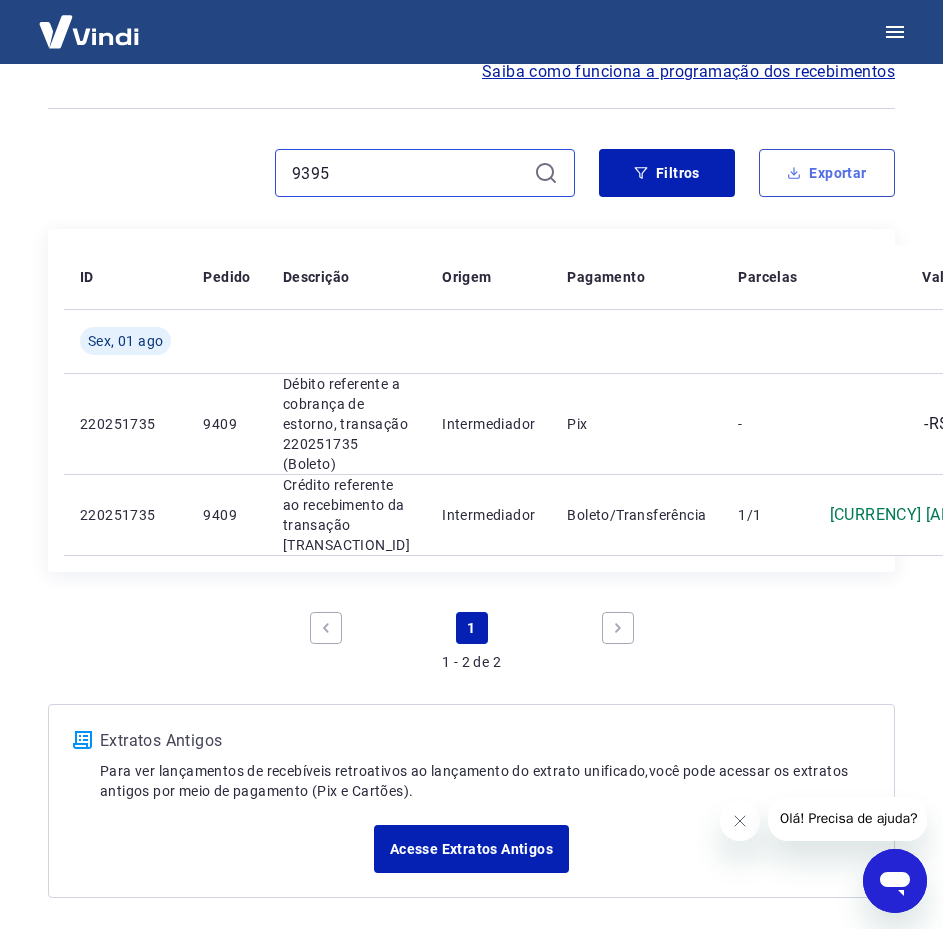 type on "9395" 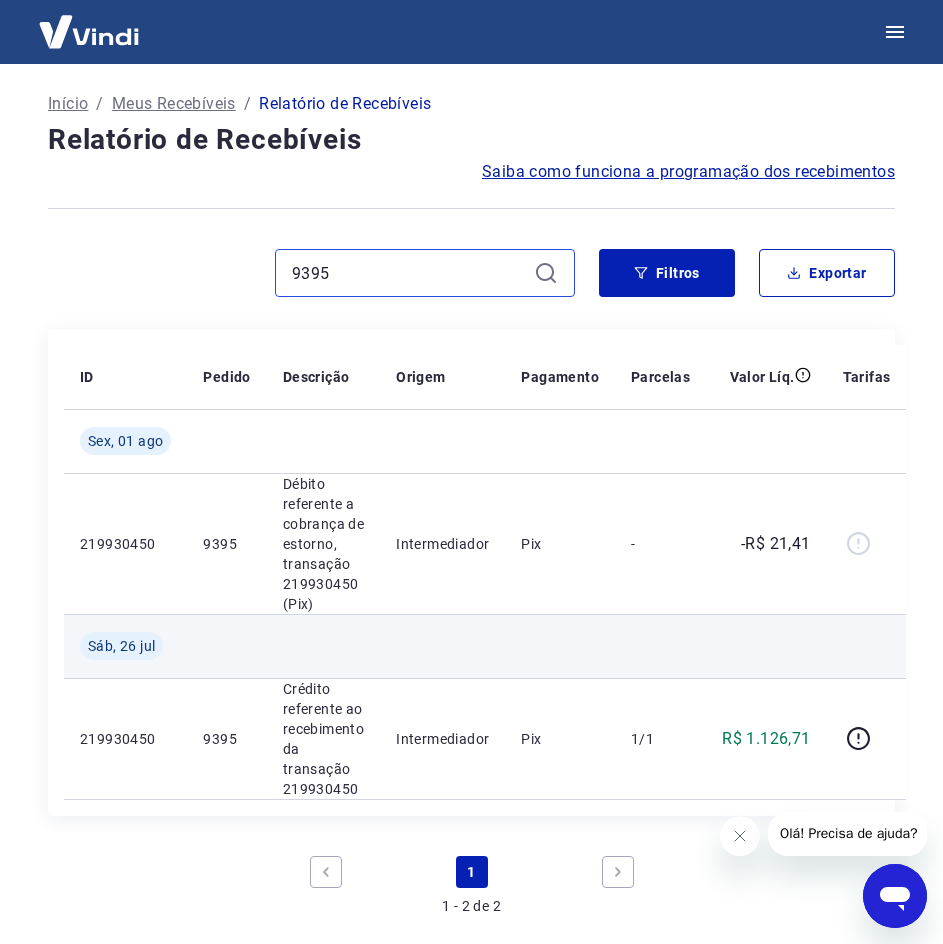 scroll, scrollTop: 200, scrollLeft: 0, axis: vertical 